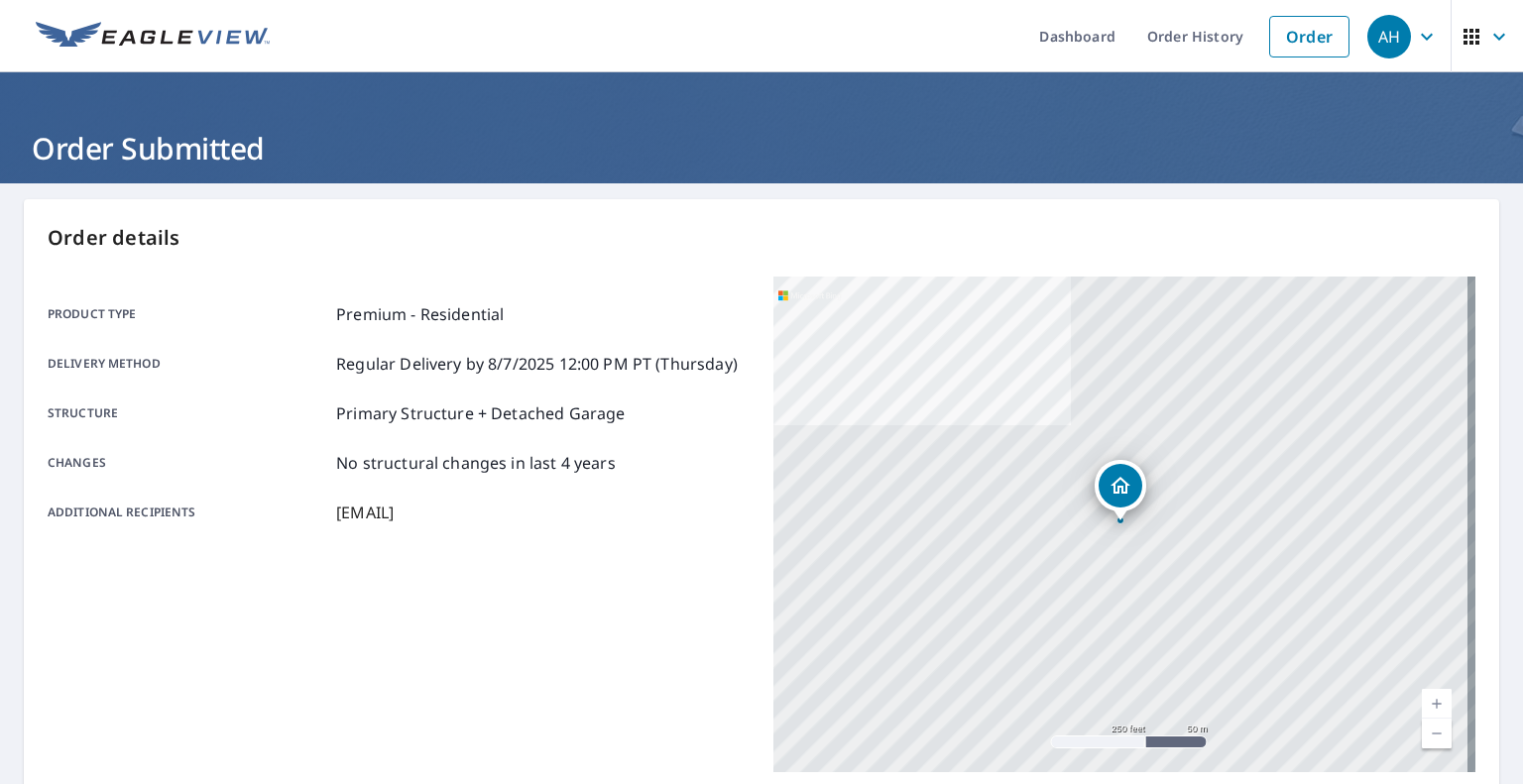 scroll, scrollTop: 0, scrollLeft: 0, axis: both 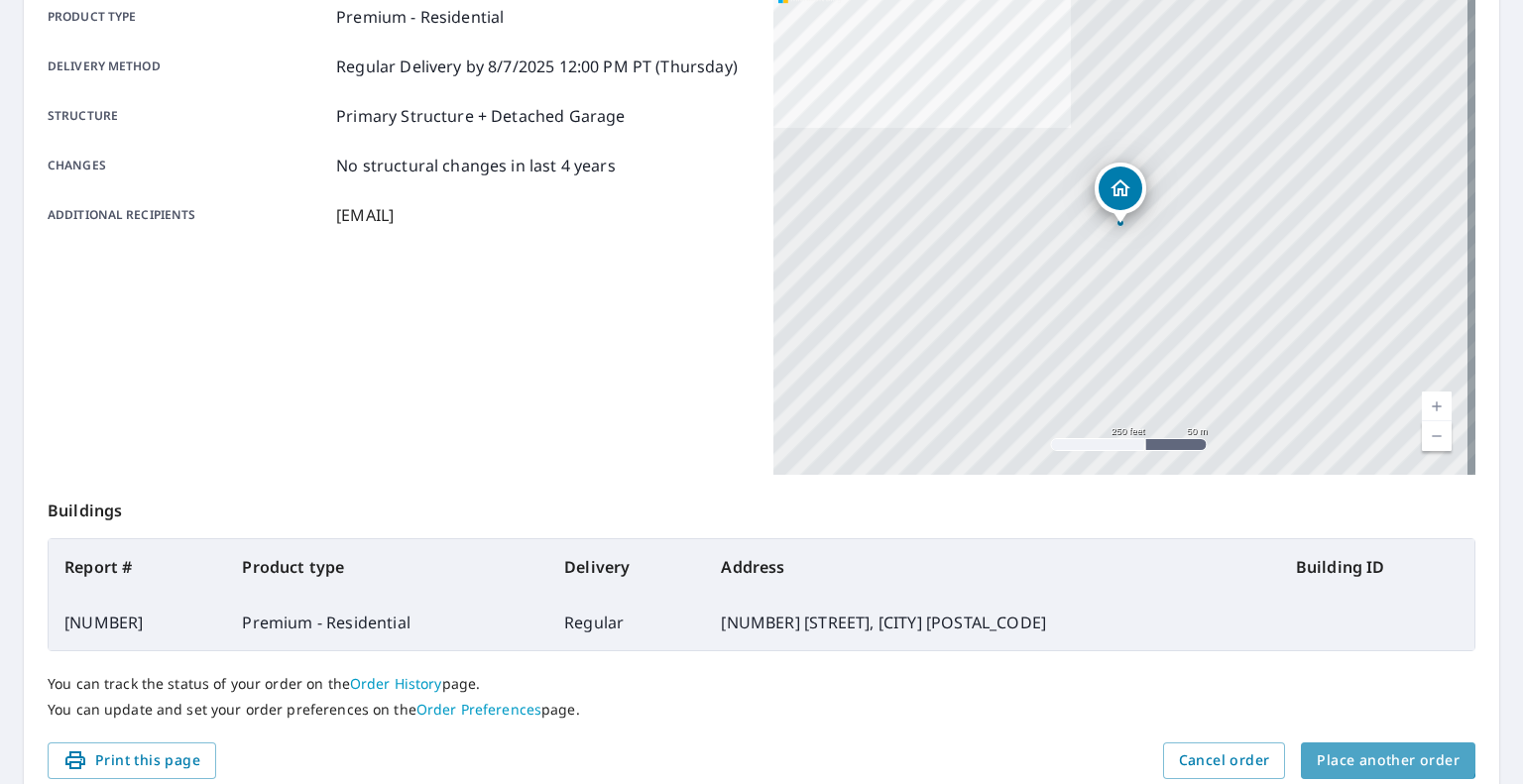 click on "Place another order" at bounding box center (1388, 760) 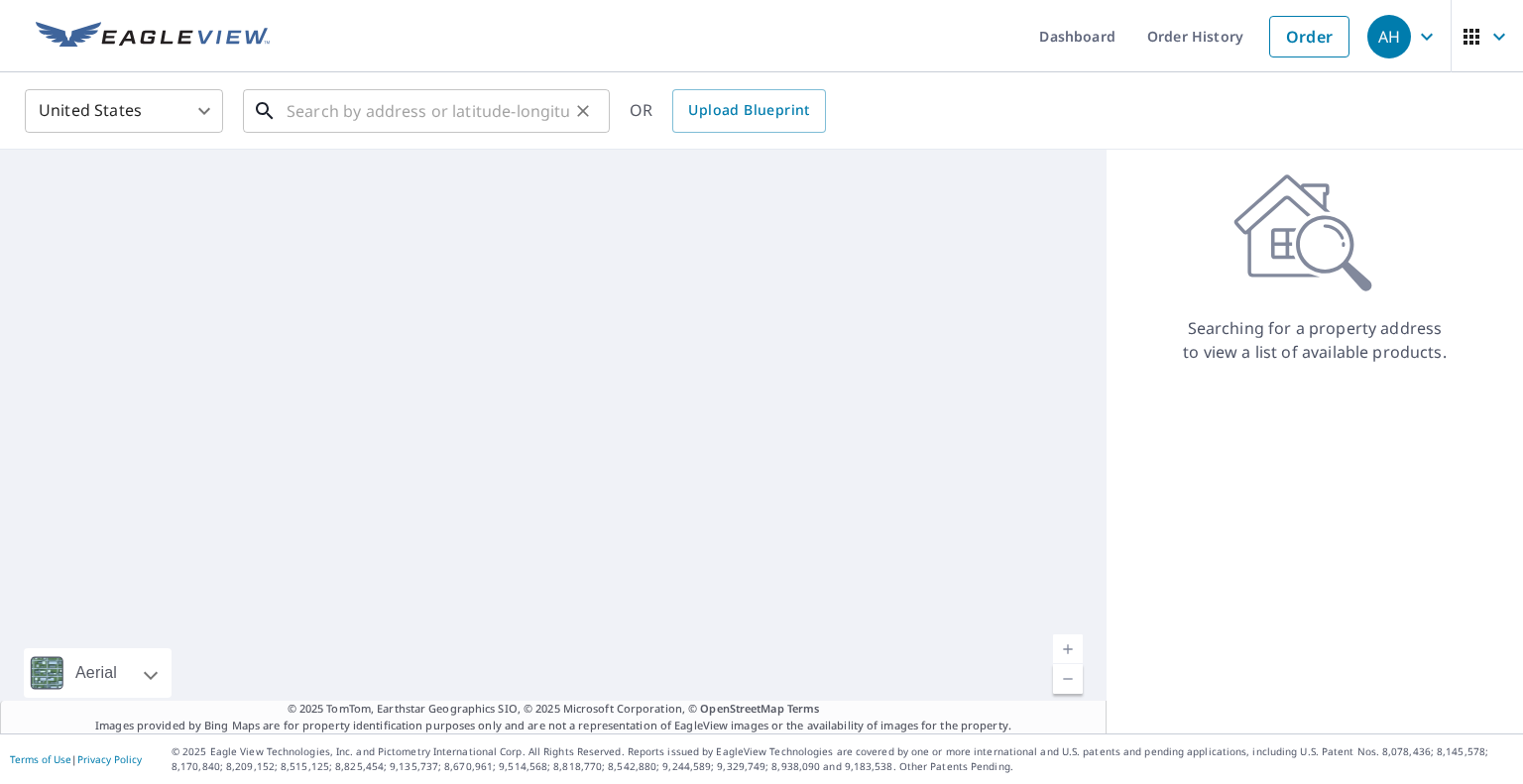 click at bounding box center (427, 111) 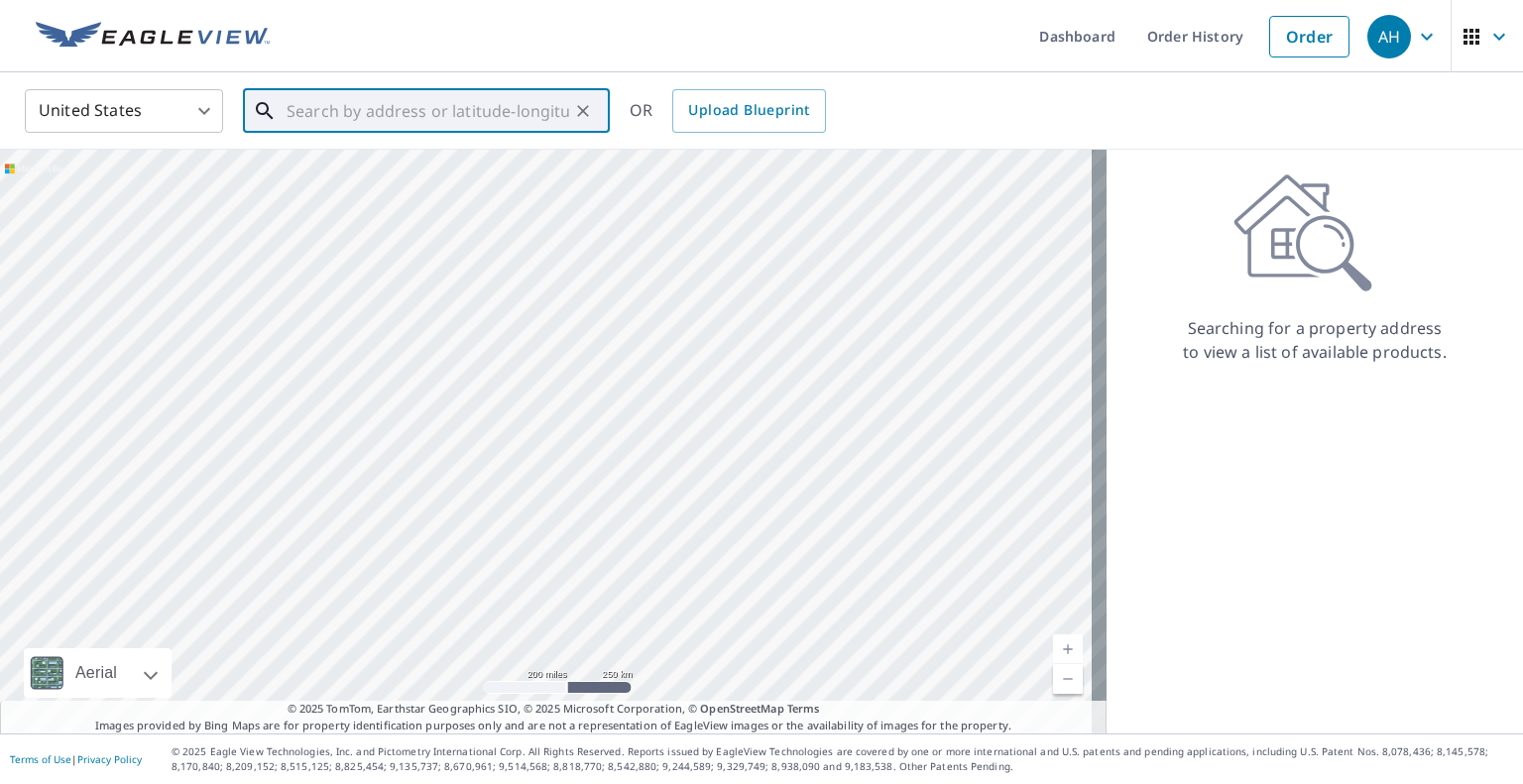 paste on "[NUMBER] [STREET]" 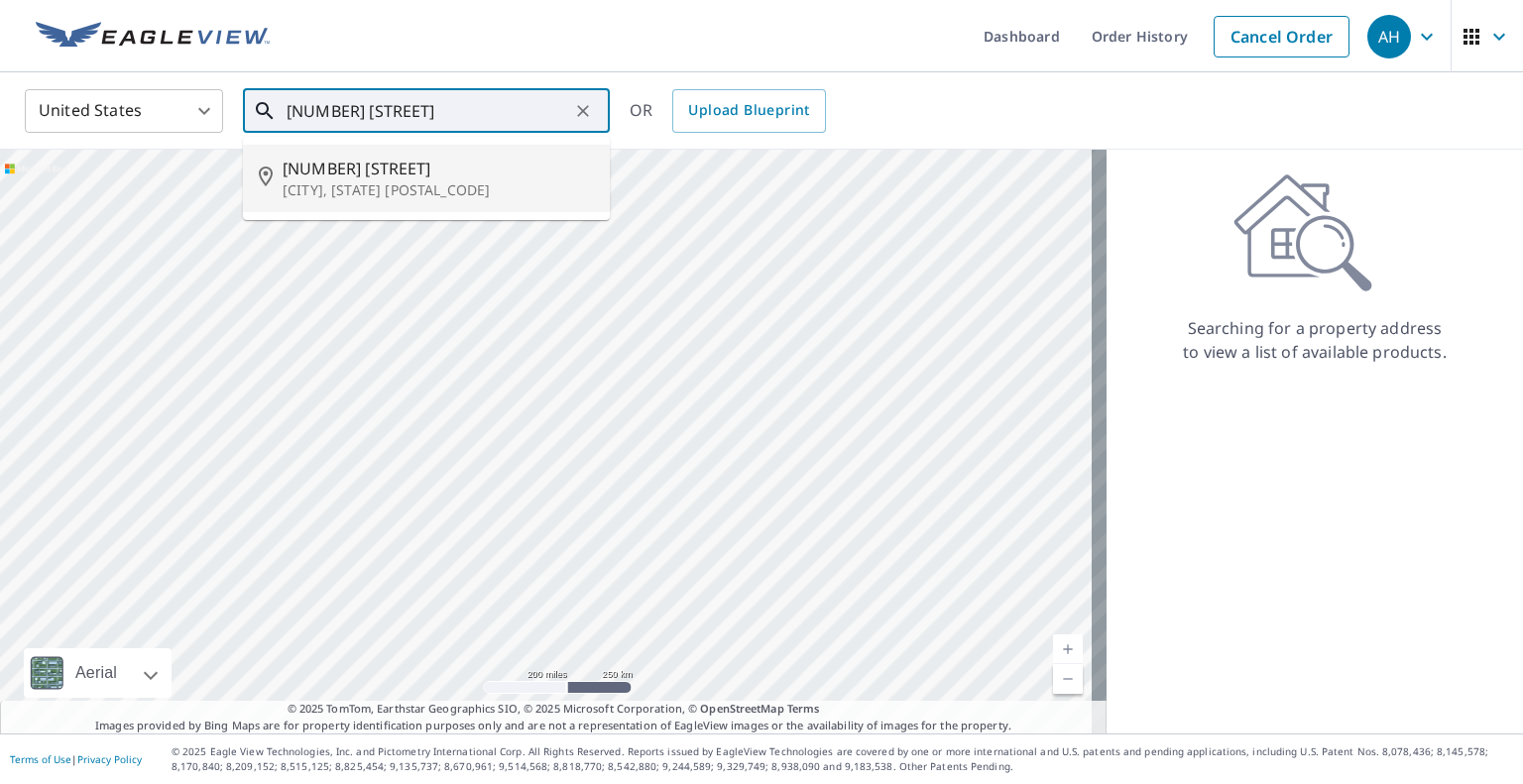 click on "[NUMBER] [STREET]" at bounding box center (438, 168) 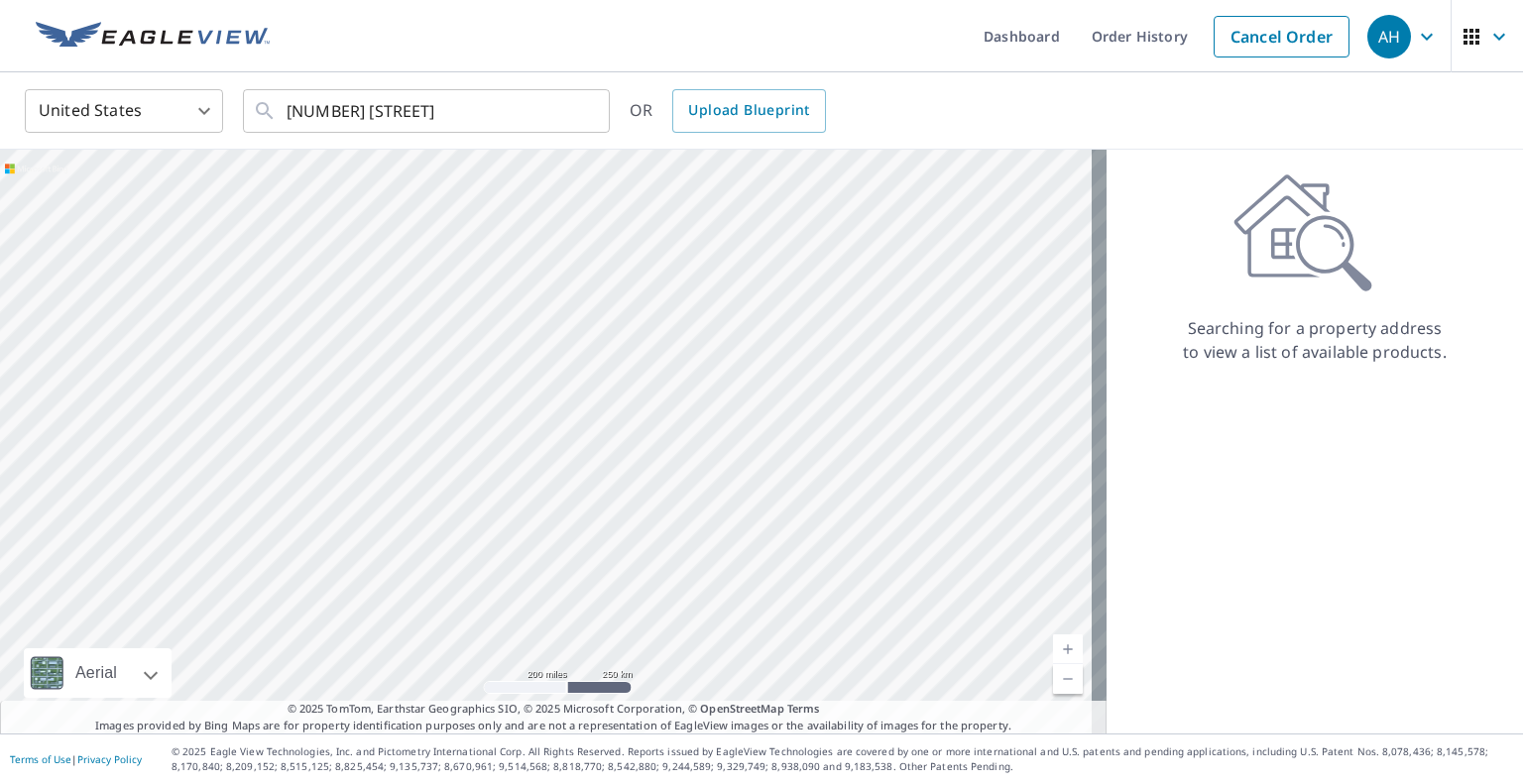 type on "[NUMBER] [STREET] [CITY], [STATE] [POSTAL_CODE]" 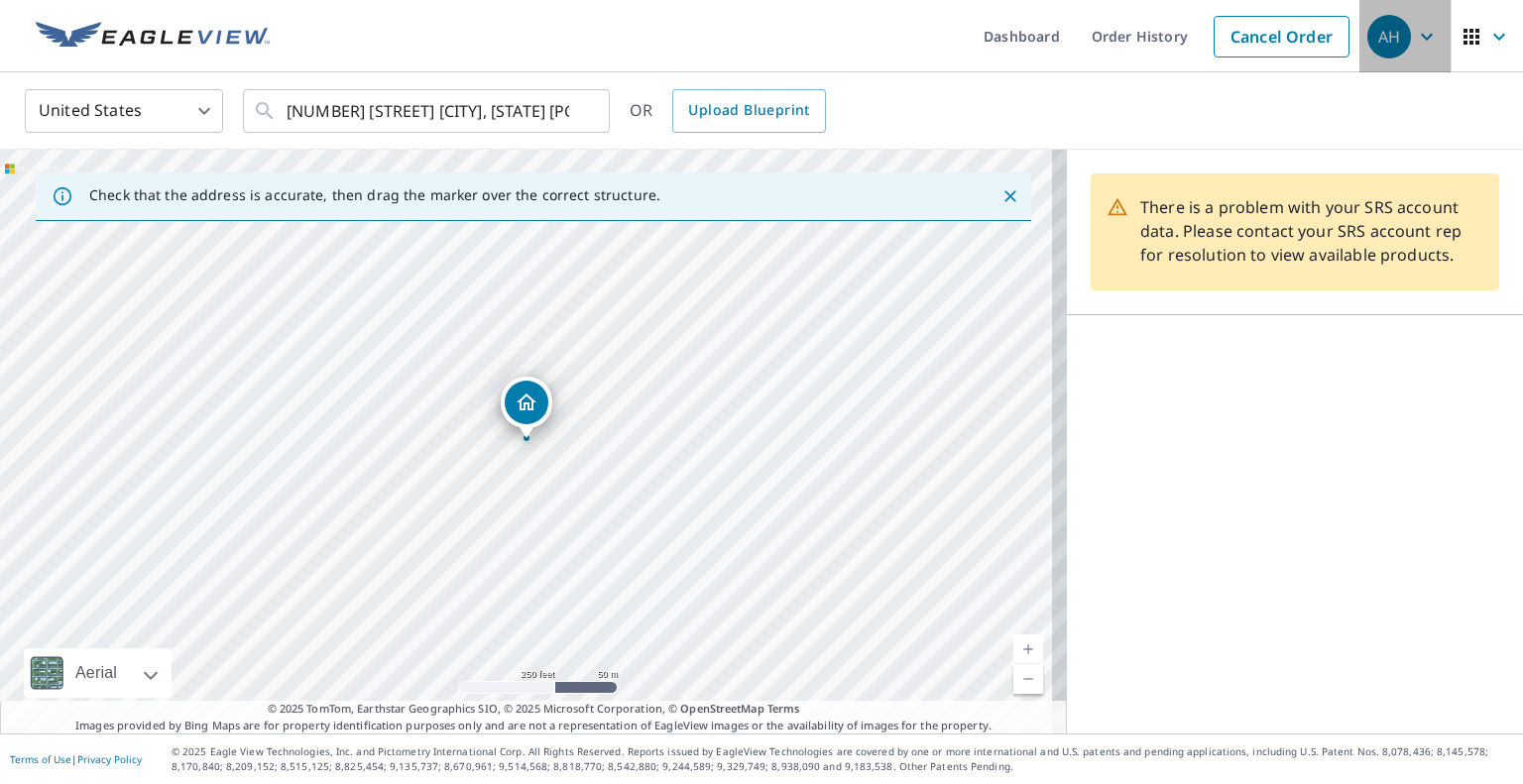 click 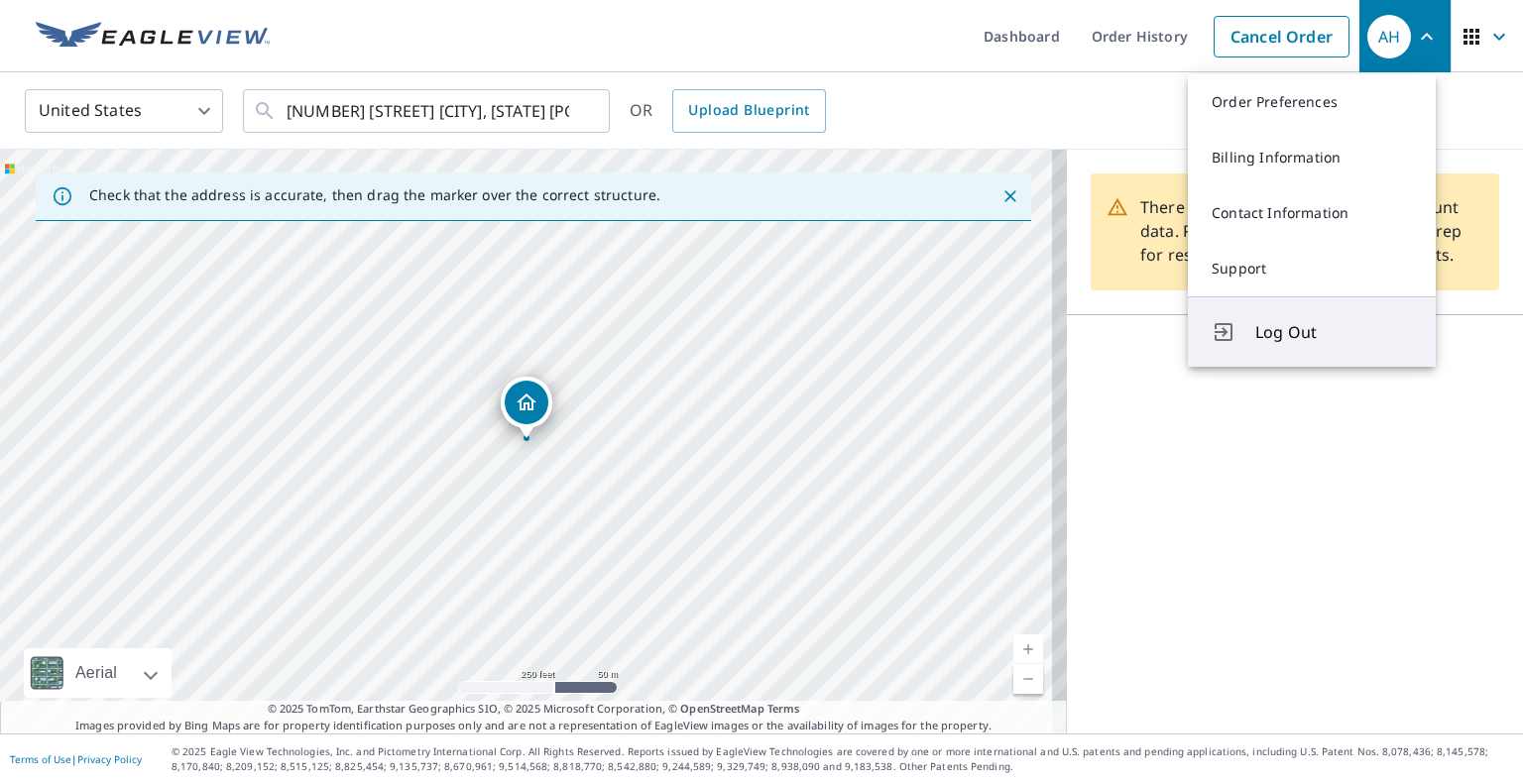 click on "Log Out" at bounding box center (1334, 332) 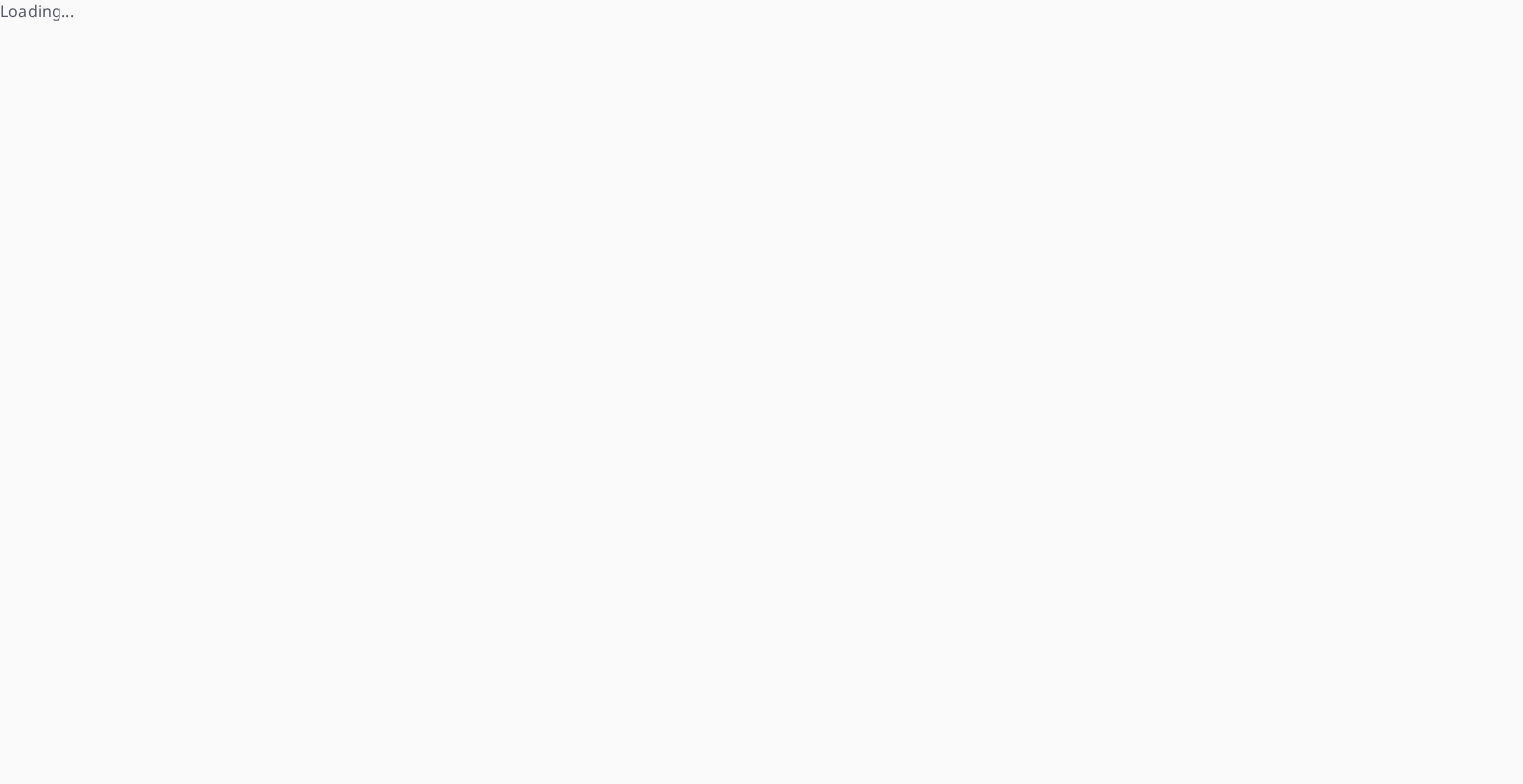 scroll, scrollTop: 0, scrollLeft: 0, axis: both 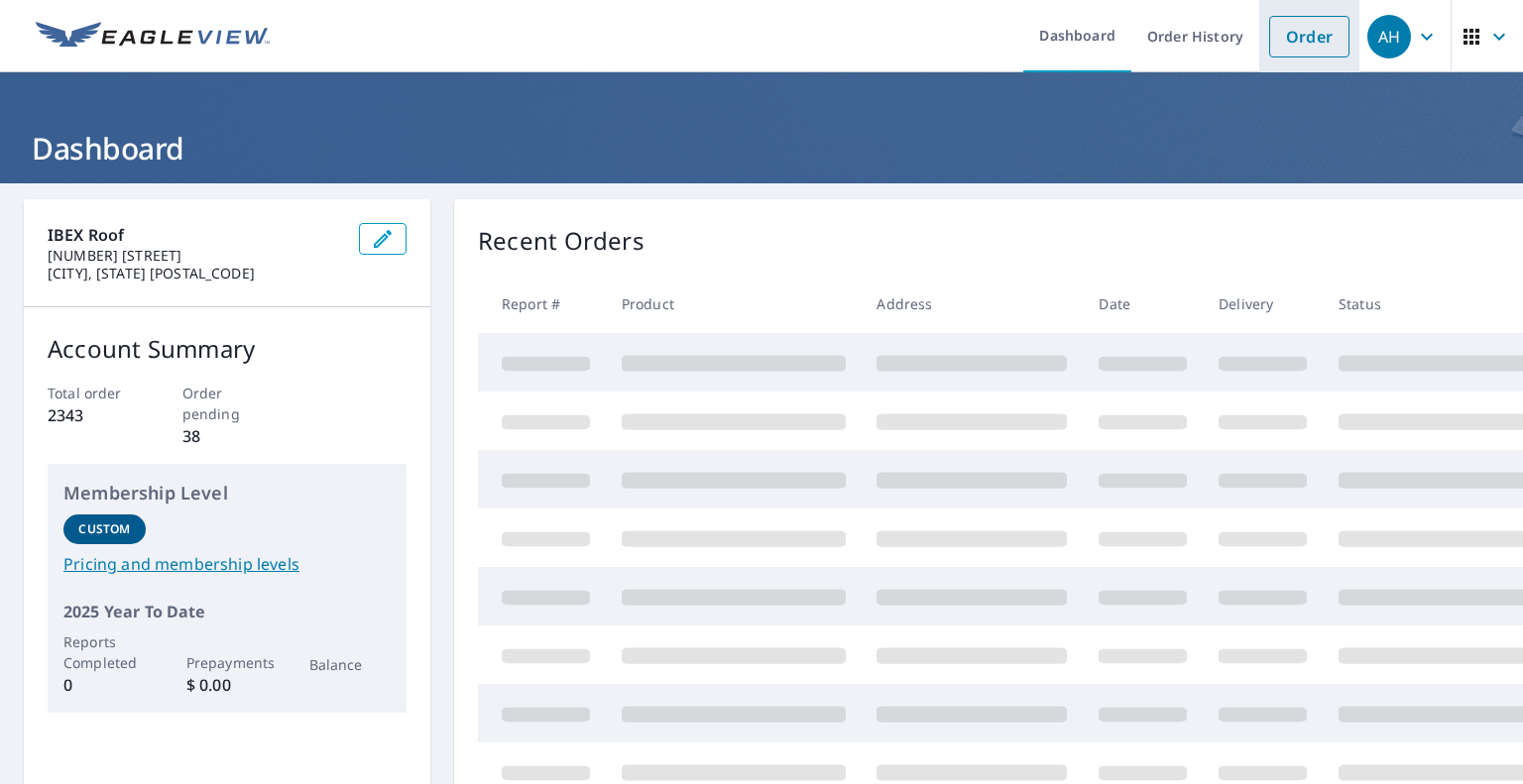 click on "Order" at bounding box center [1309, 37] 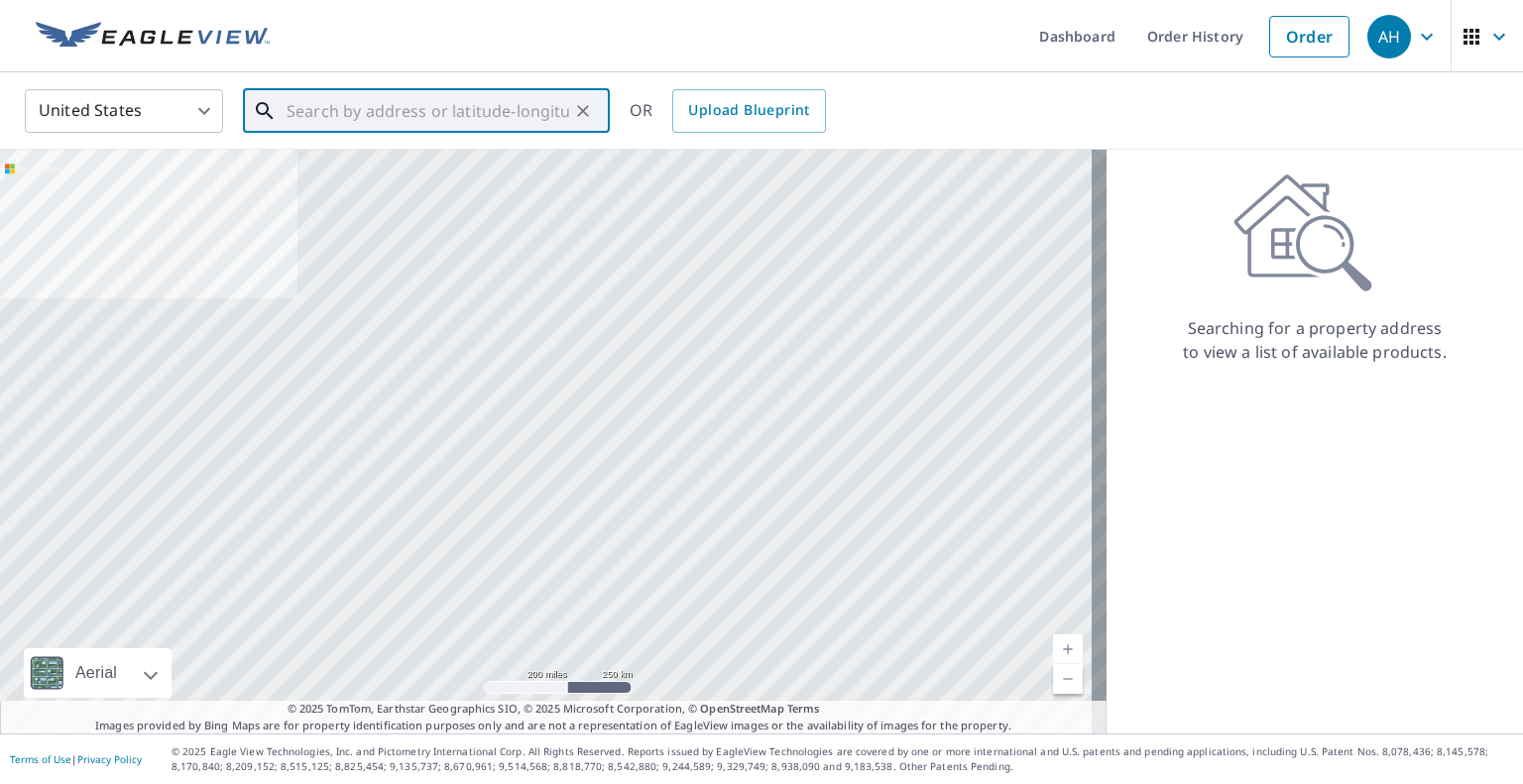 click at bounding box center (427, 111) 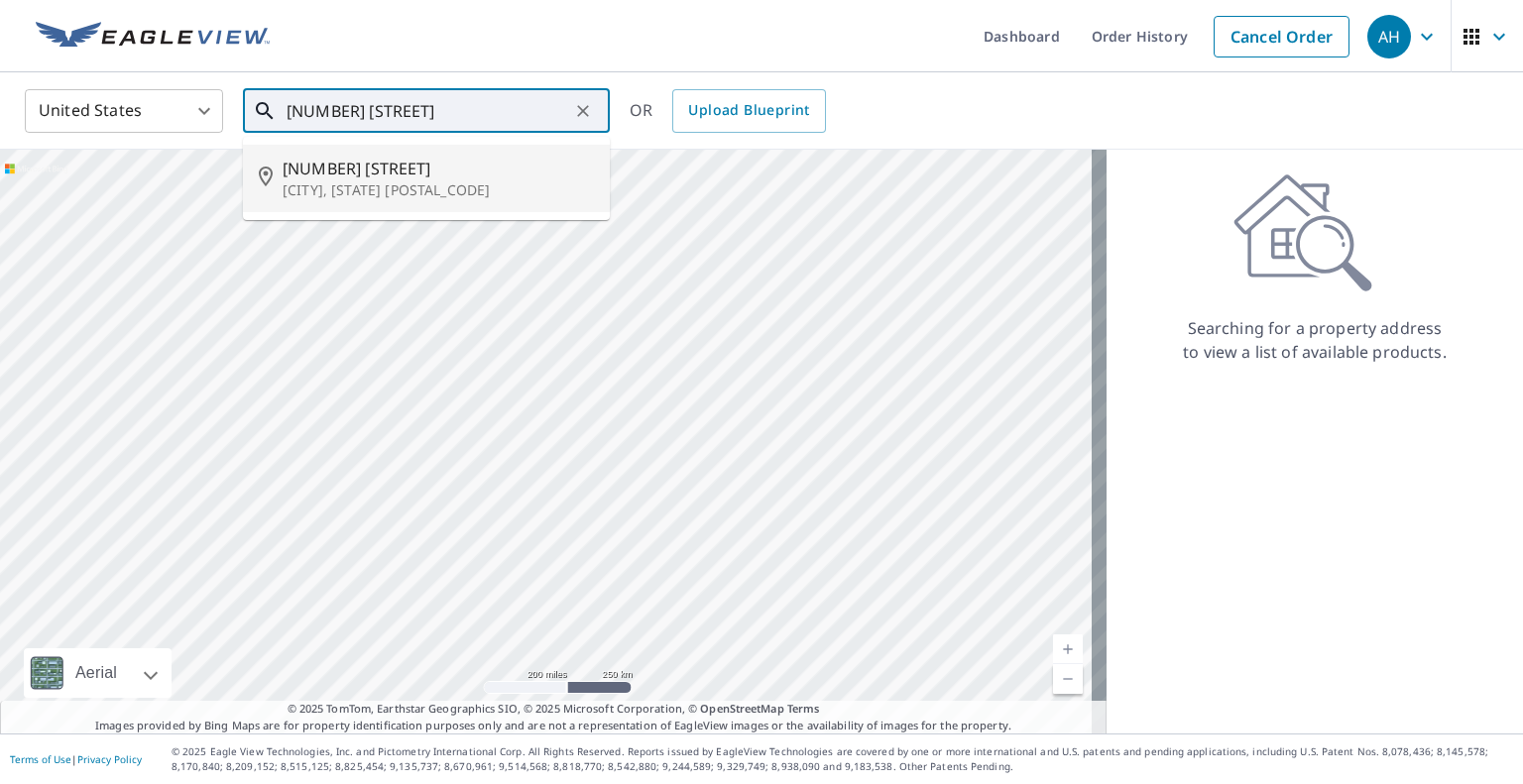 click on "[NUMBER] [STREET]" at bounding box center (438, 168) 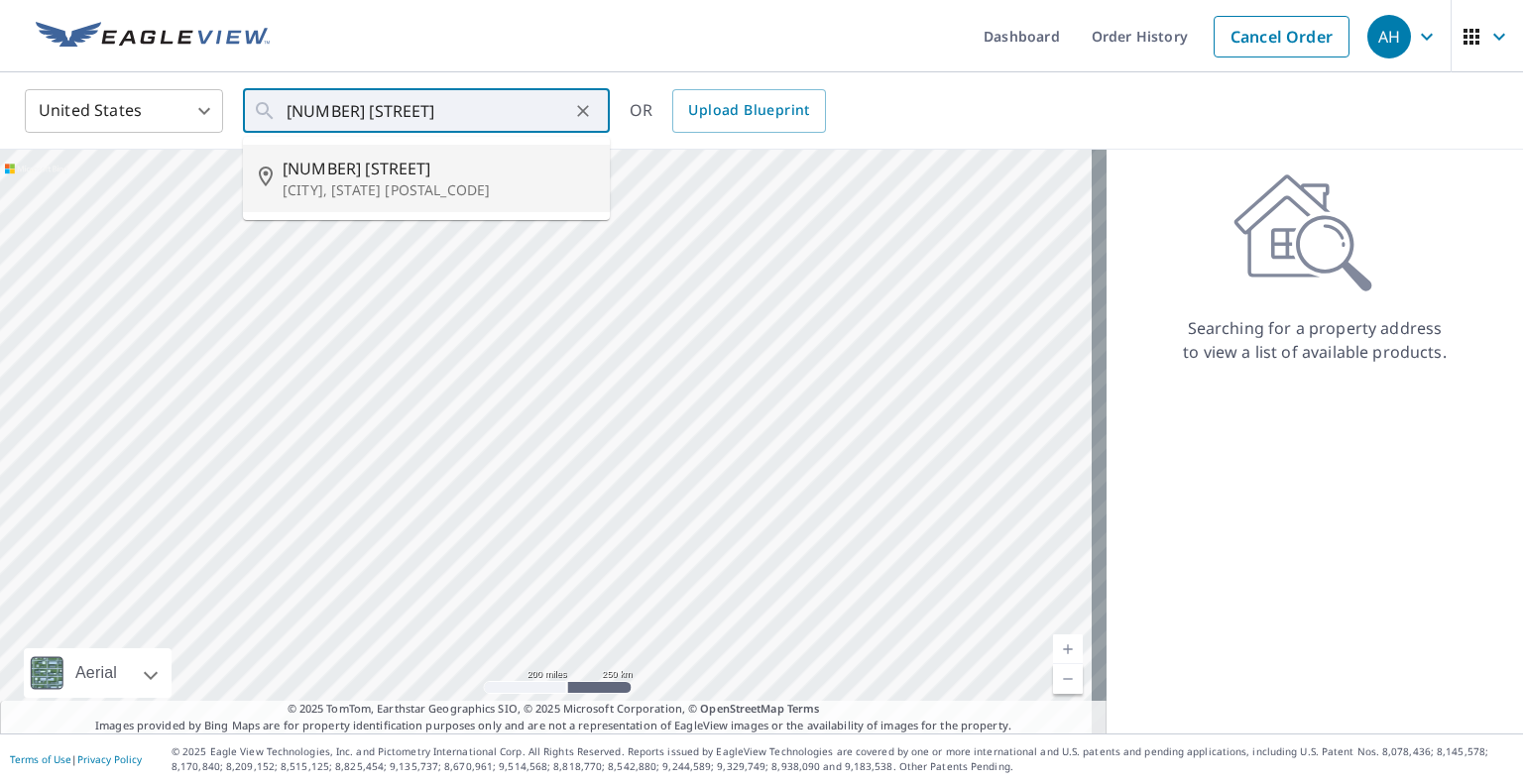 type on "[NUMBER] [STREET] [CITY], [STATE] [POSTAL_CODE]" 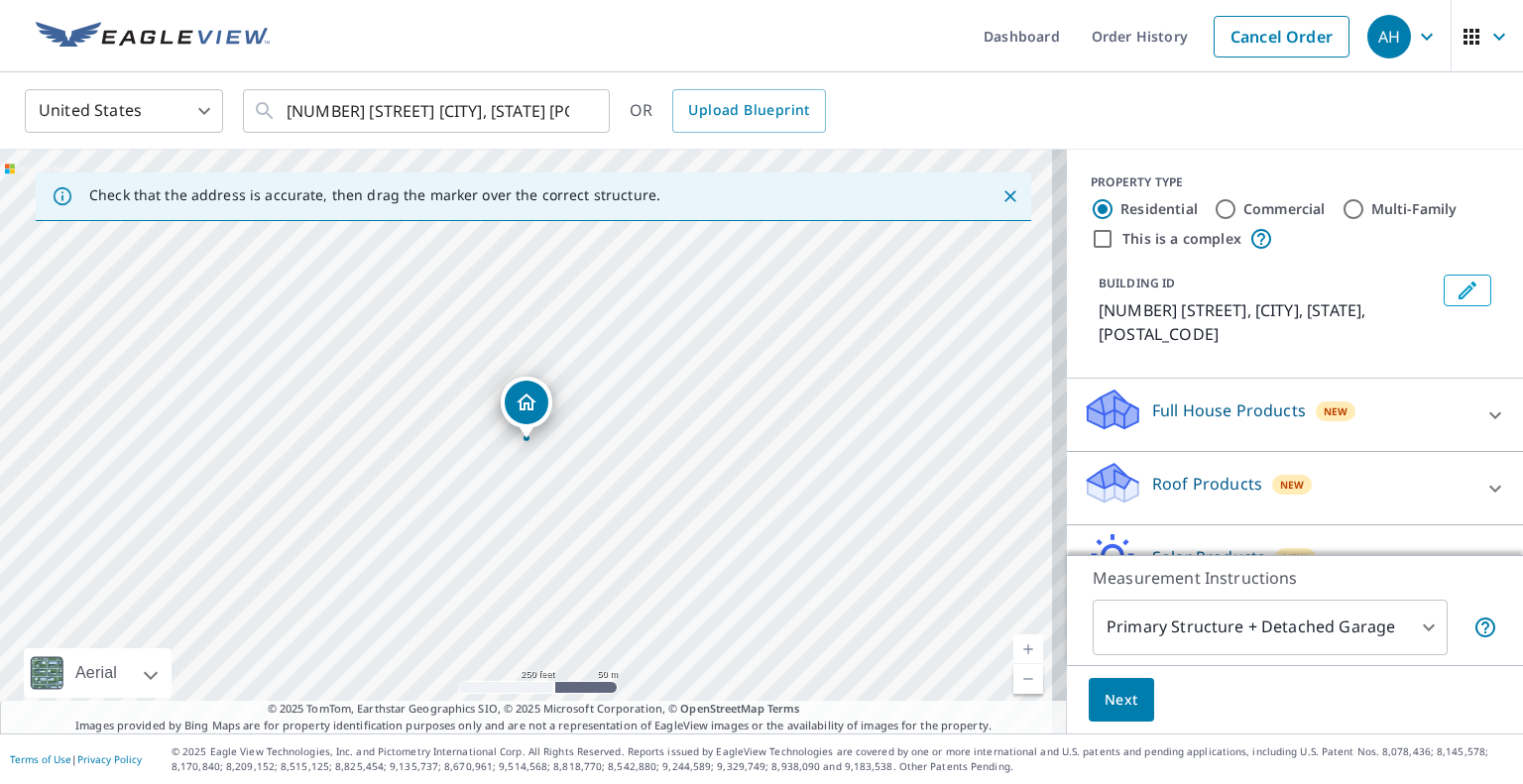 click on "Roof Products New" at bounding box center [1277, 488] 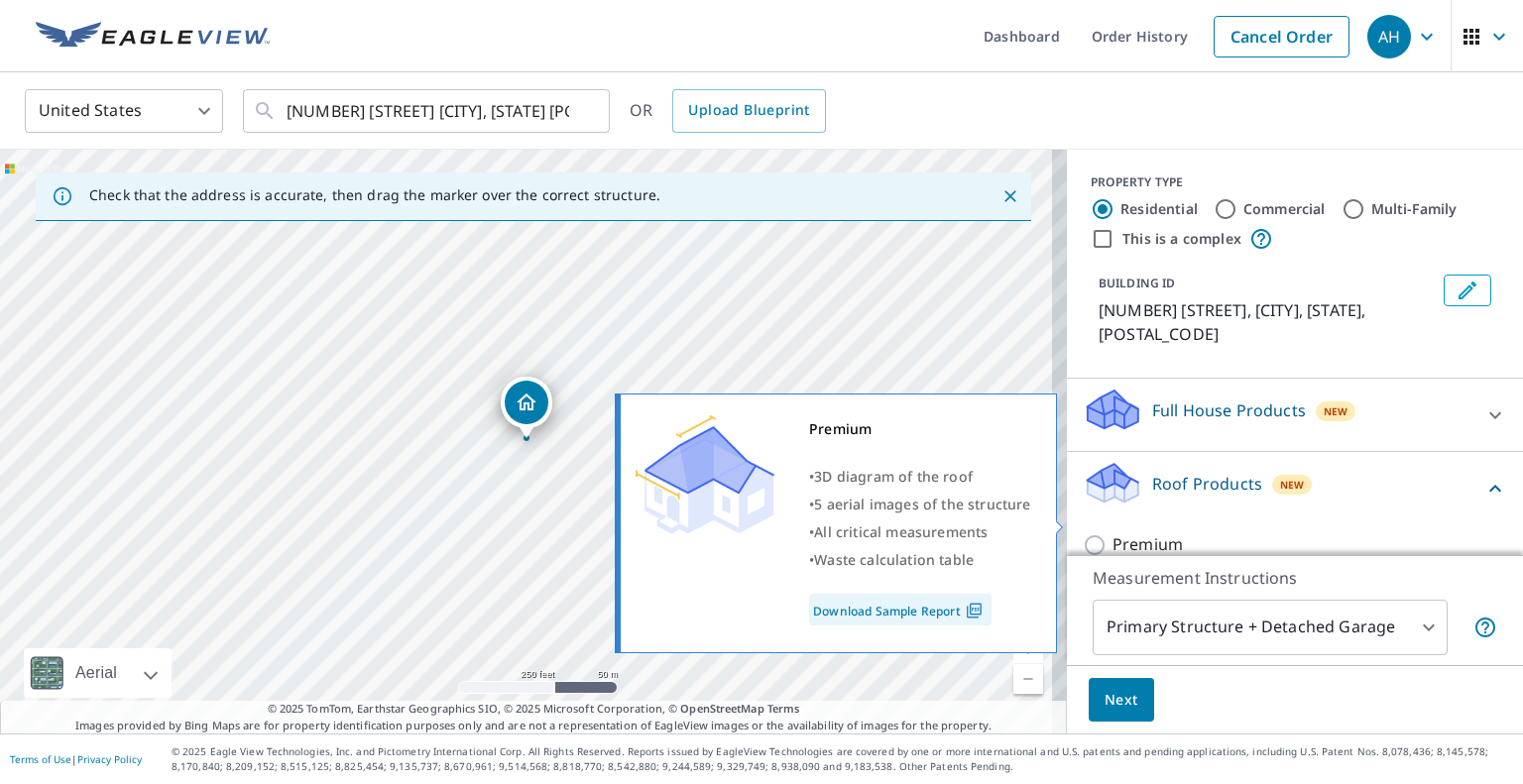 drag, startPoint x: 1122, startPoint y: 514, endPoint x: 1110, endPoint y: 645, distance: 131.54847 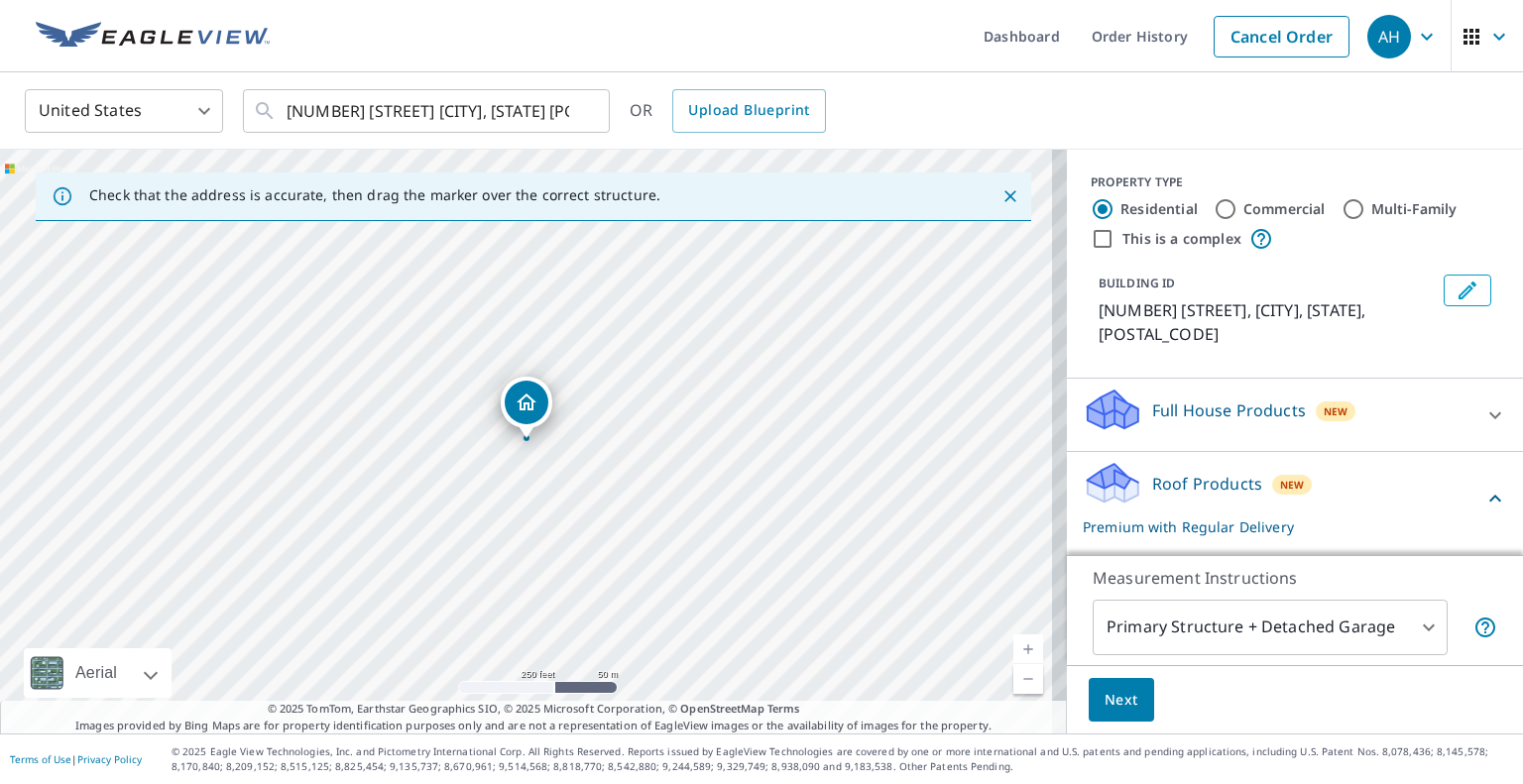 click on "Next" at bounding box center [1121, 700] 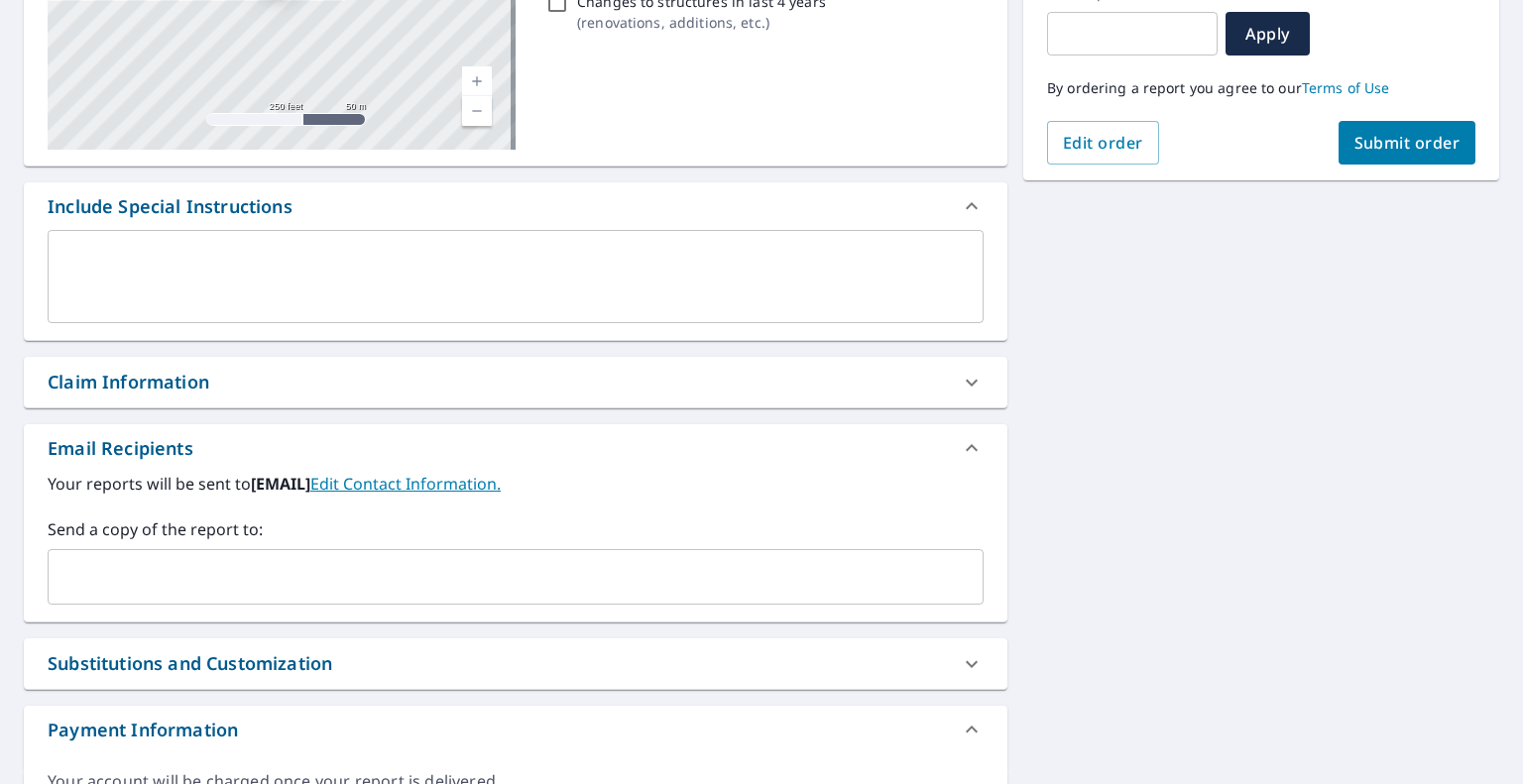 scroll, scrollTop: 396, scrollLeft: 0, axis: vertical 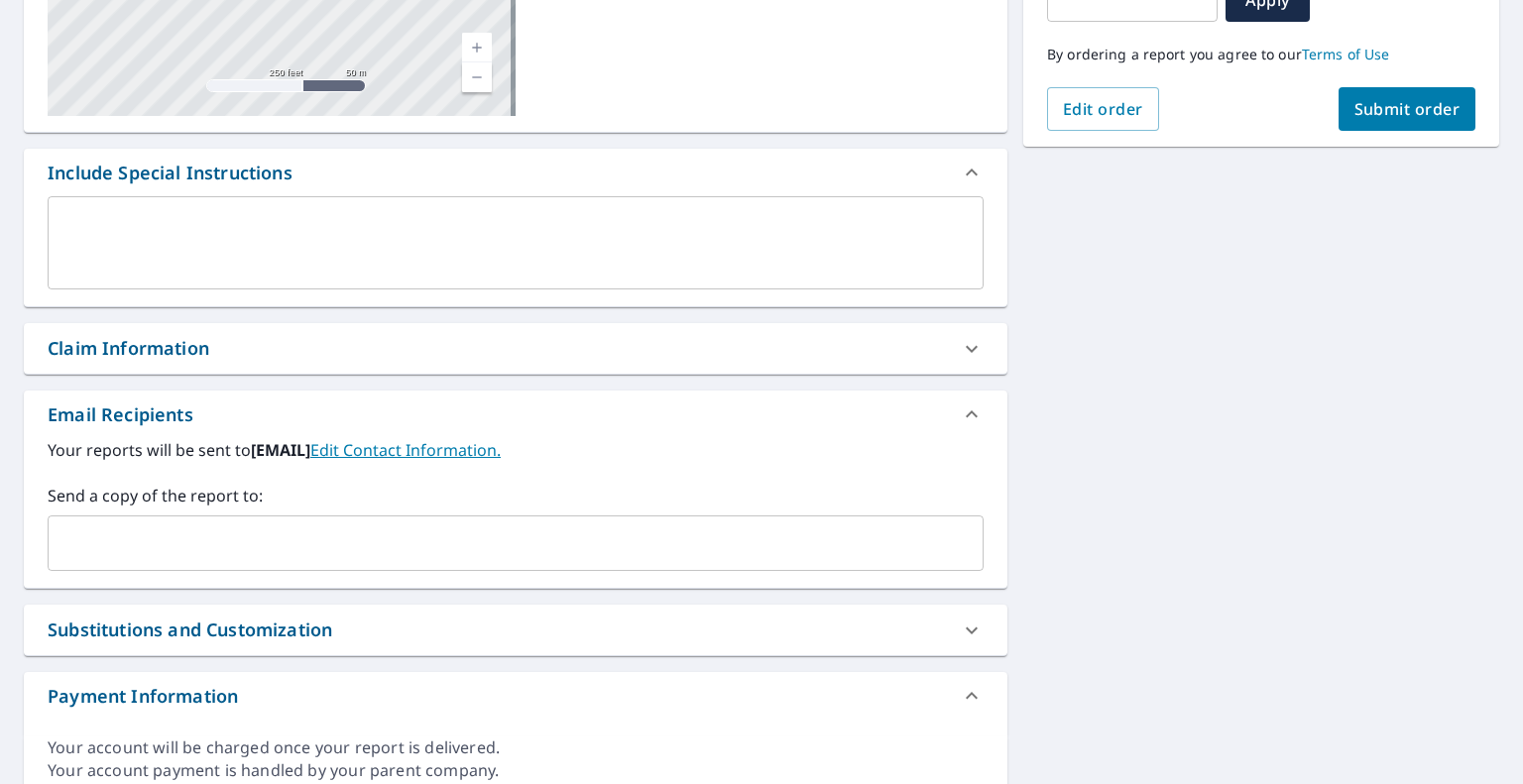 click at bounding box center (501, 543) 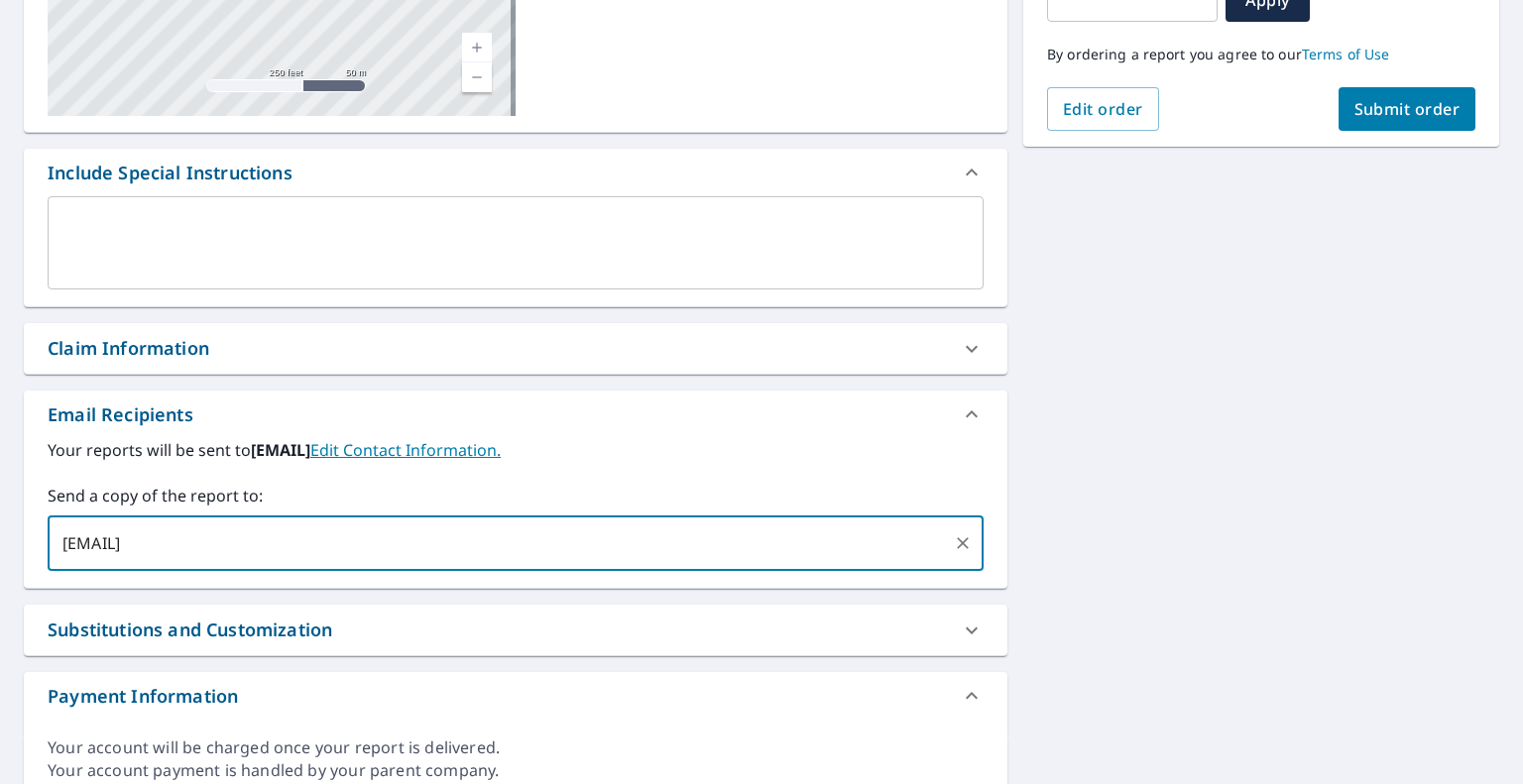 type 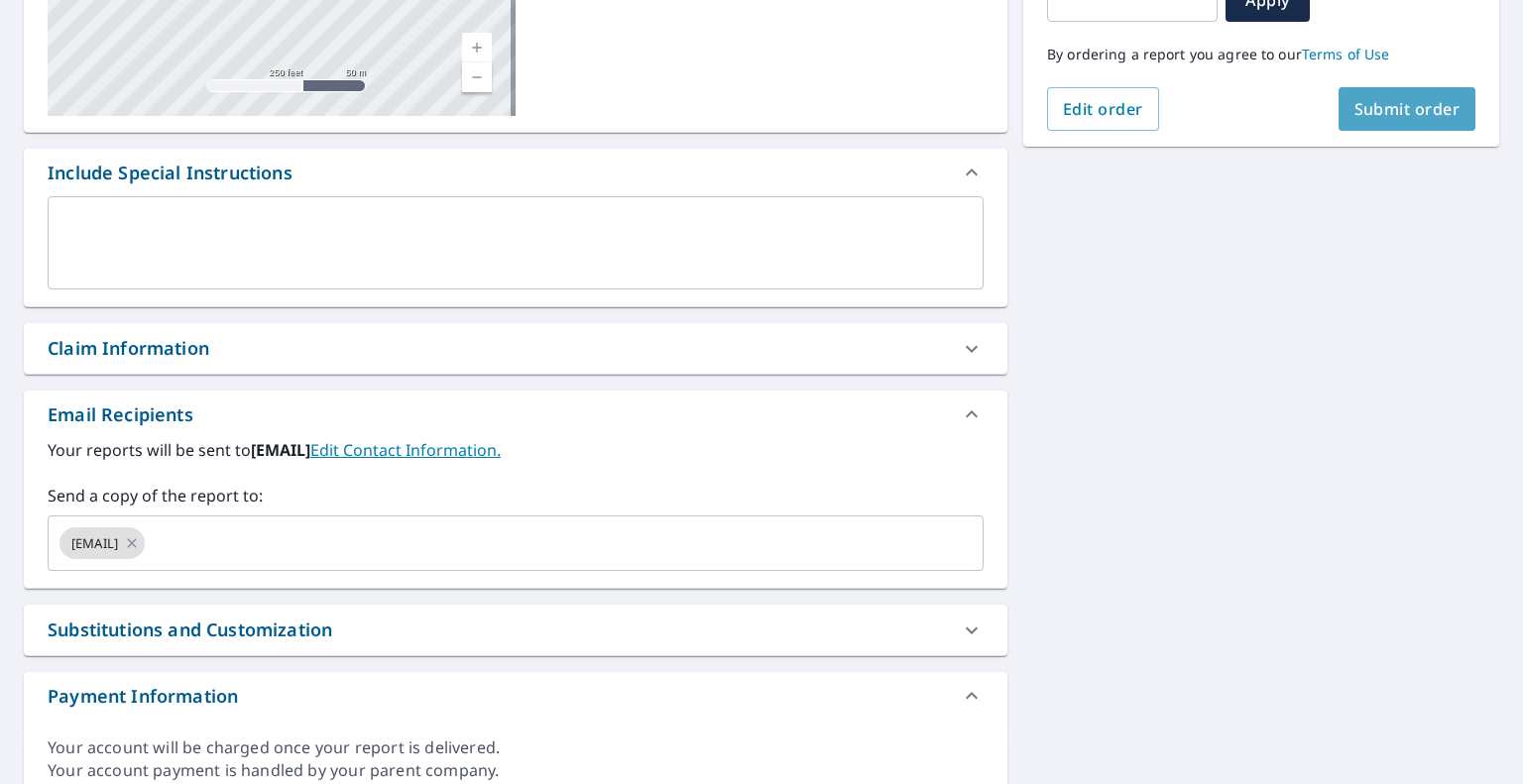 click on "Submit order" at bounding box center (1407, 109) 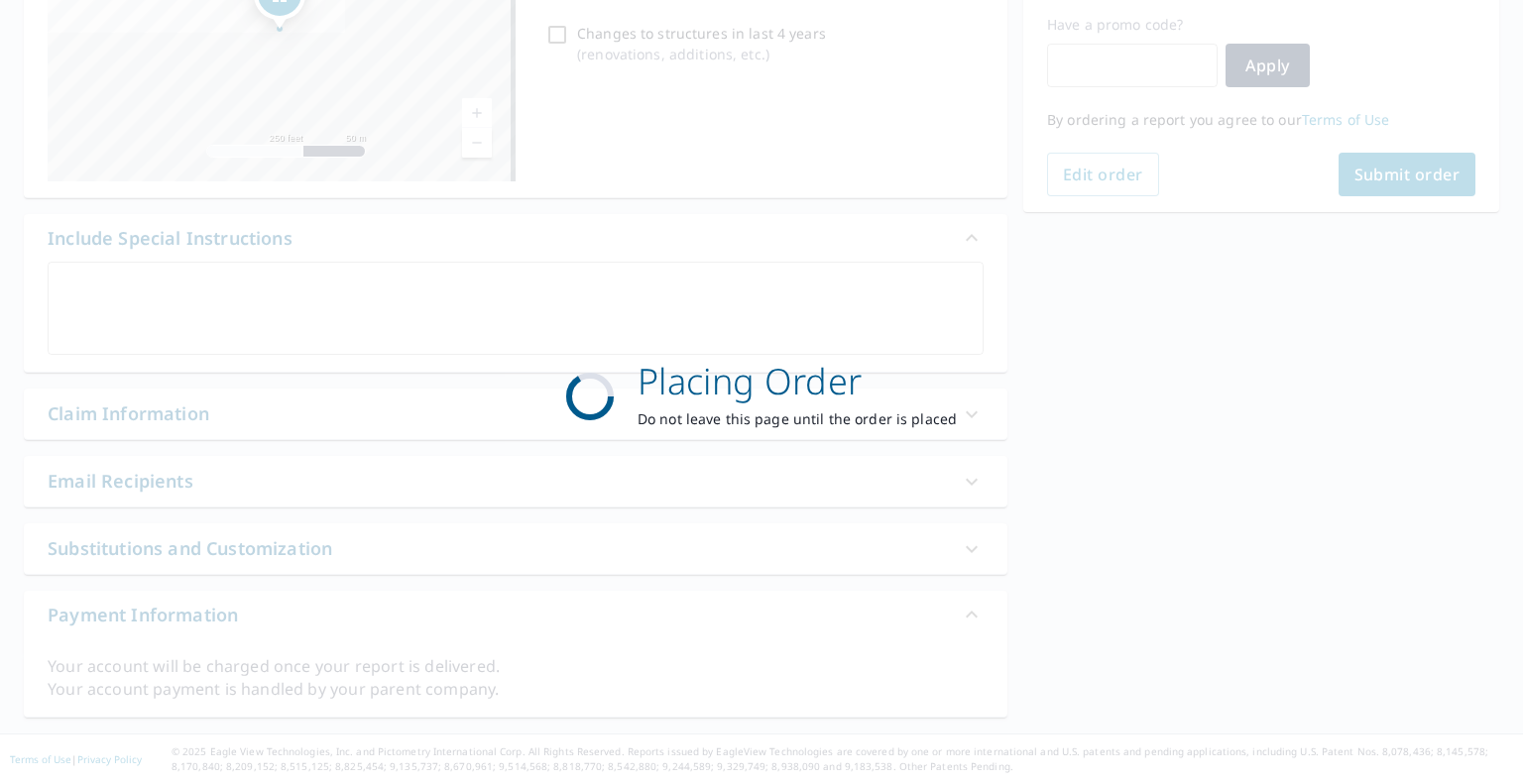 scroll, scrollTop: 329, scrollLeft: 0, axis: vertical 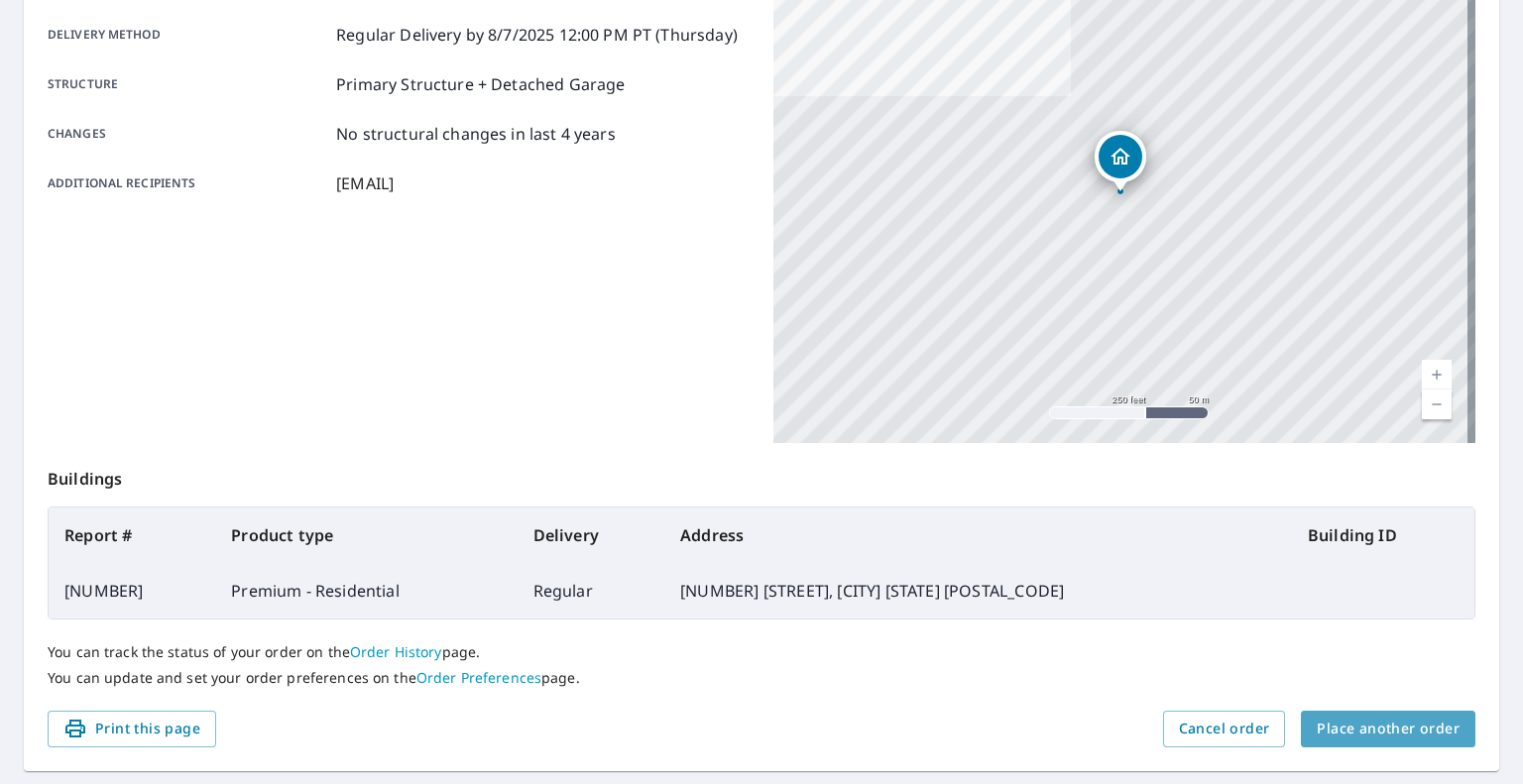 click on "Place another order" at bounding box center [1388, 728] 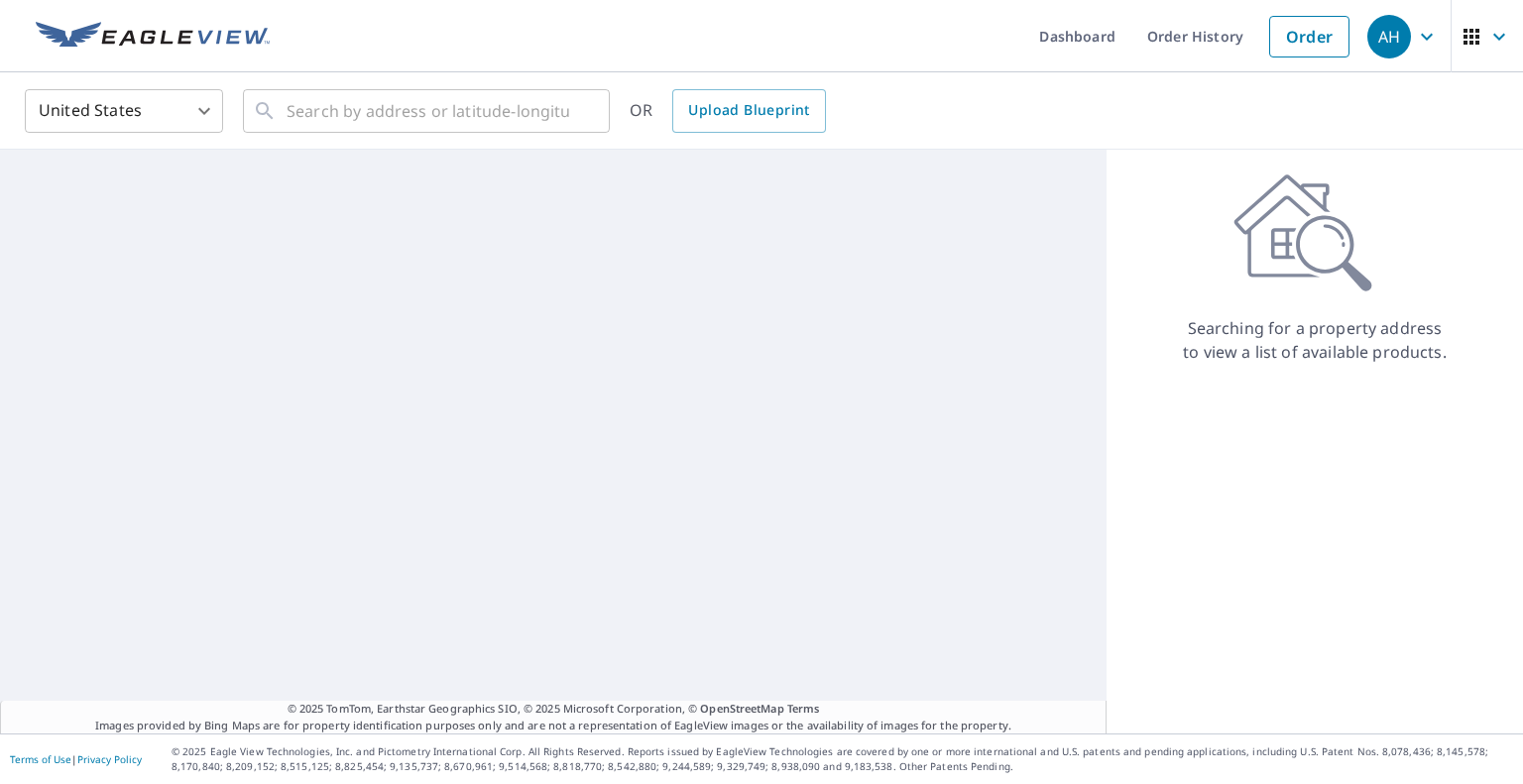scroll, scrollTop: 0, scrollLeft: 0, axis: both 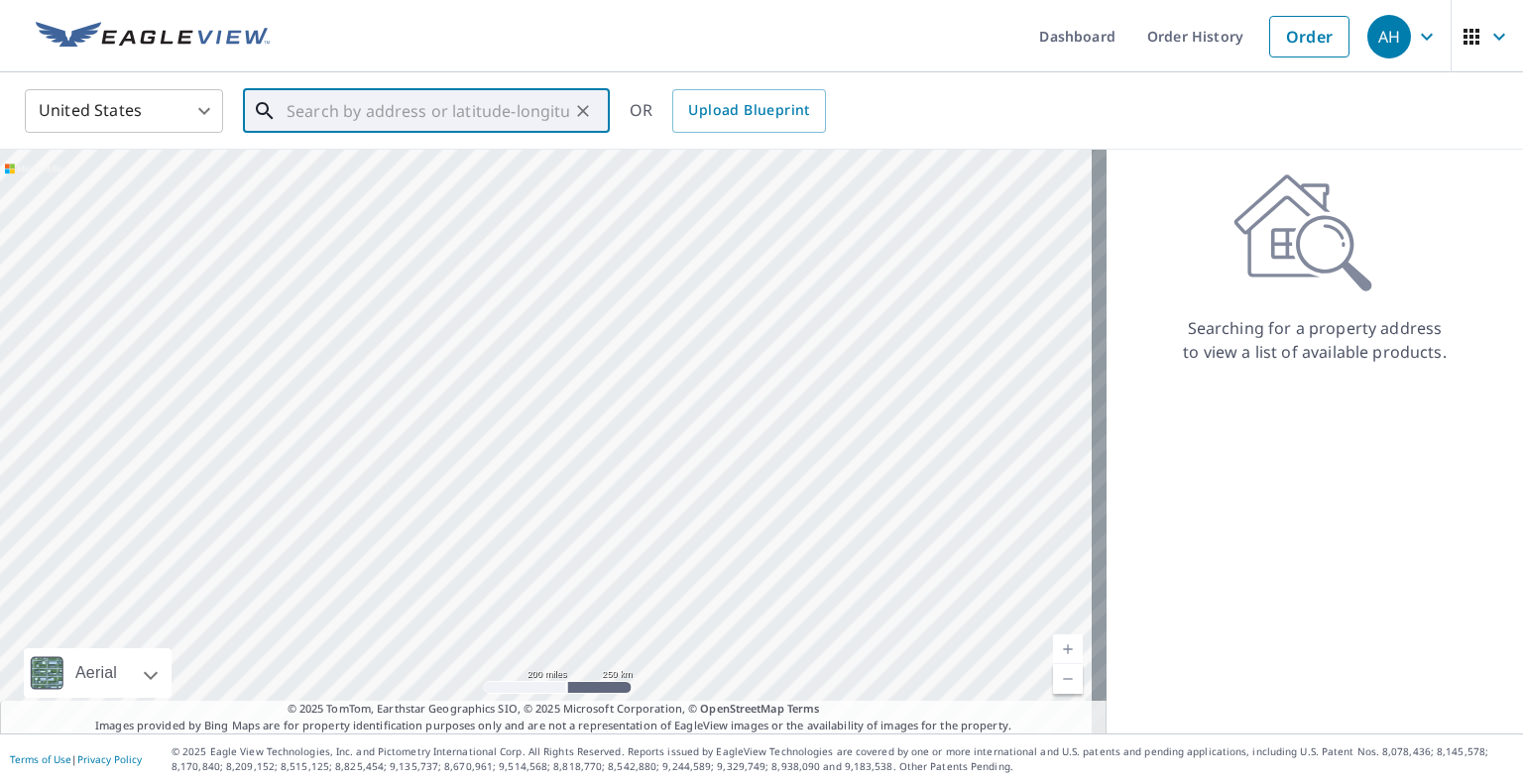 click at bounding box center (427, 111) 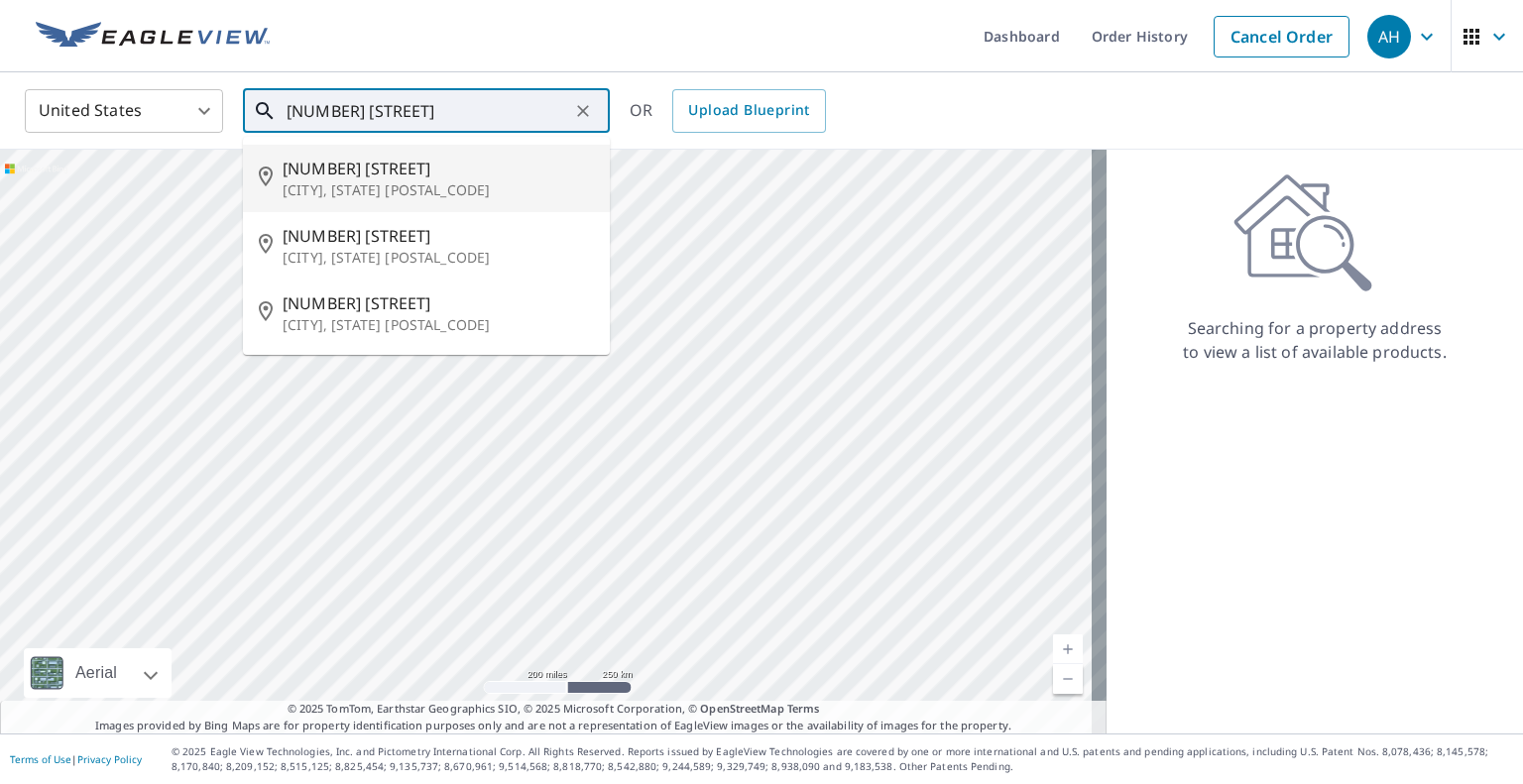 click on "[NUMBER] [STREET]" at bounding box center [438, 168] 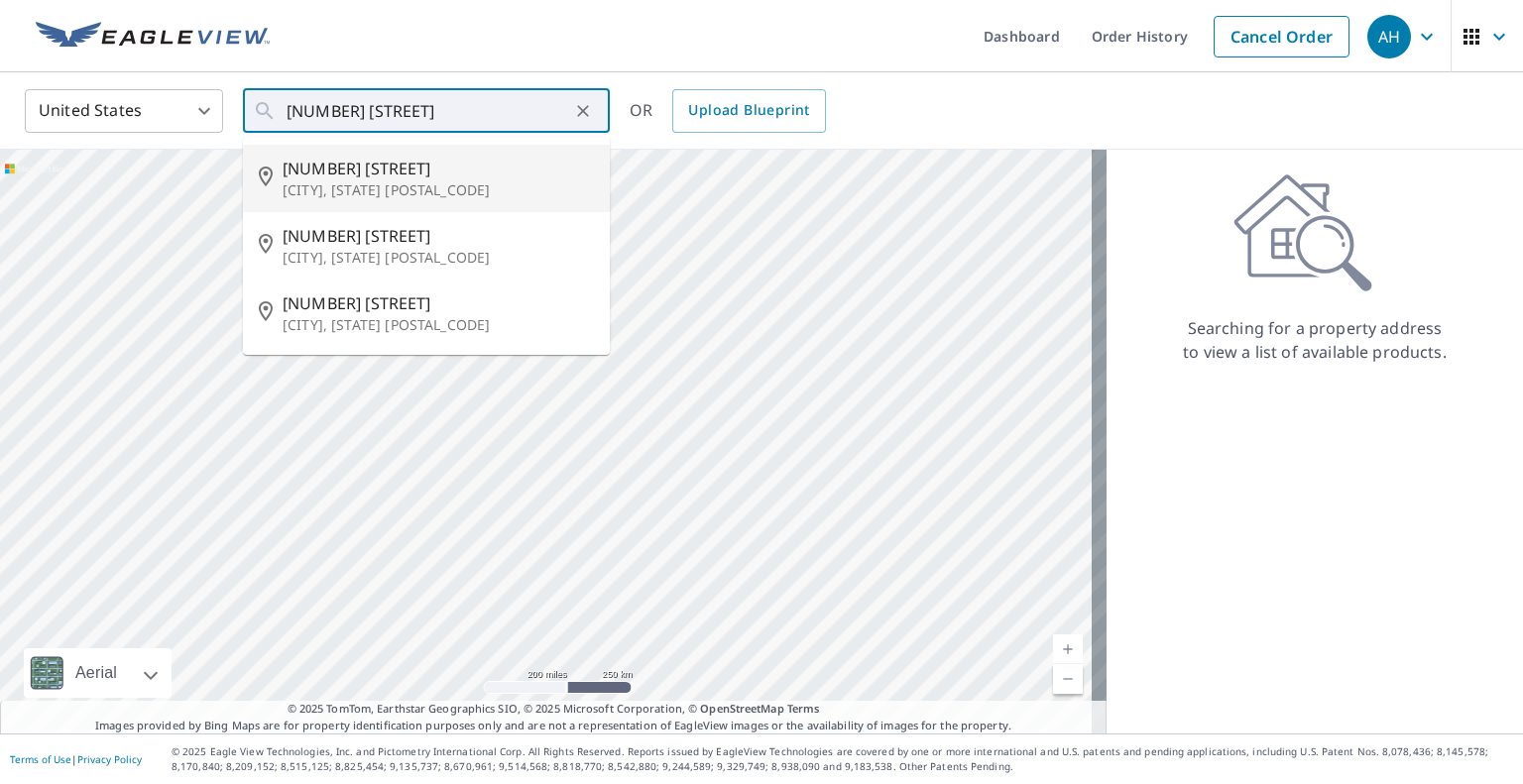 type on "[NUMBER] [STREET] [CITY], [STATE] [POSTAL_CODE]" 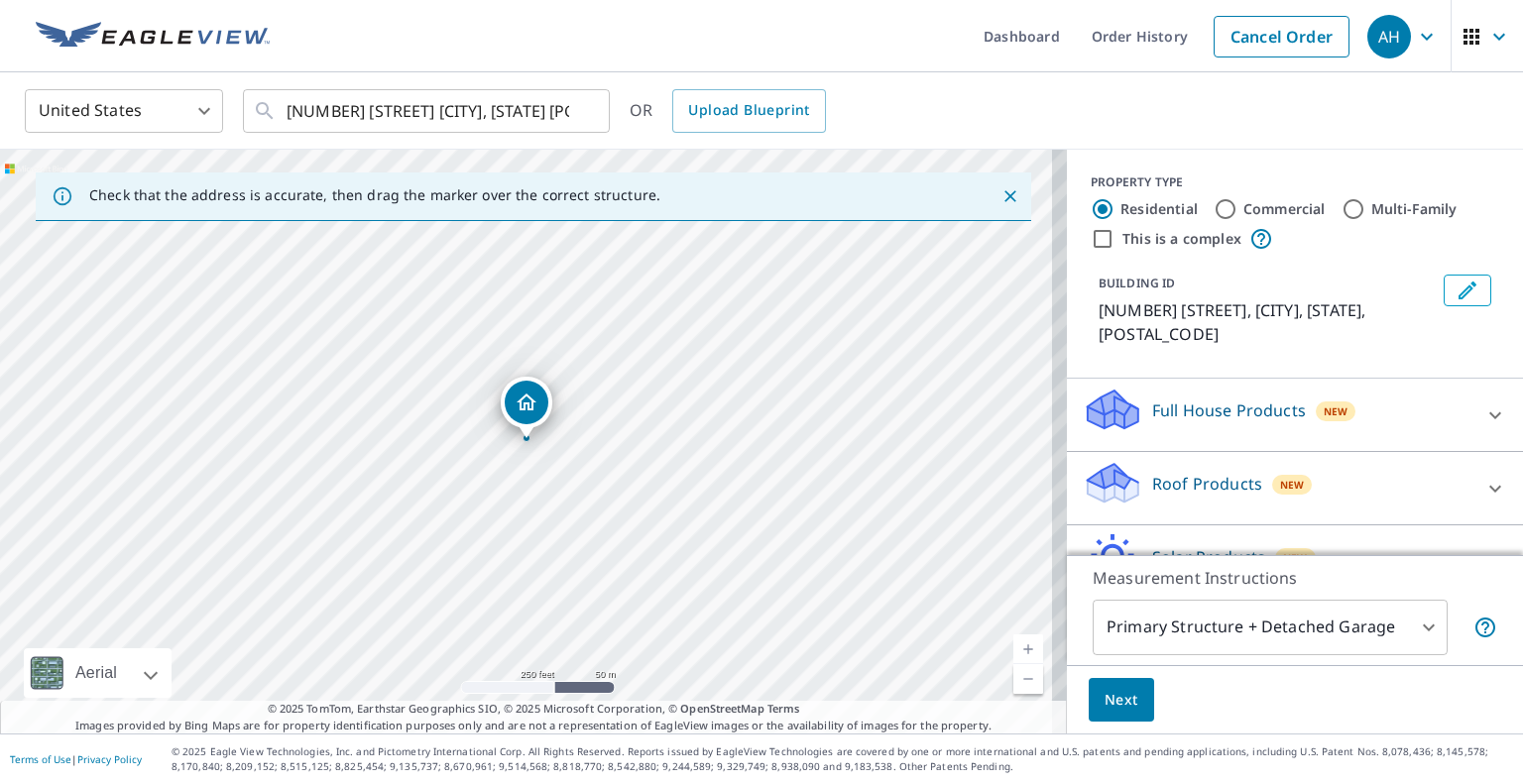 drag, startPoint x: 1286, startPoint y: 463, endPoint x: 1178, endPoint y: 495, distance: 112.641023 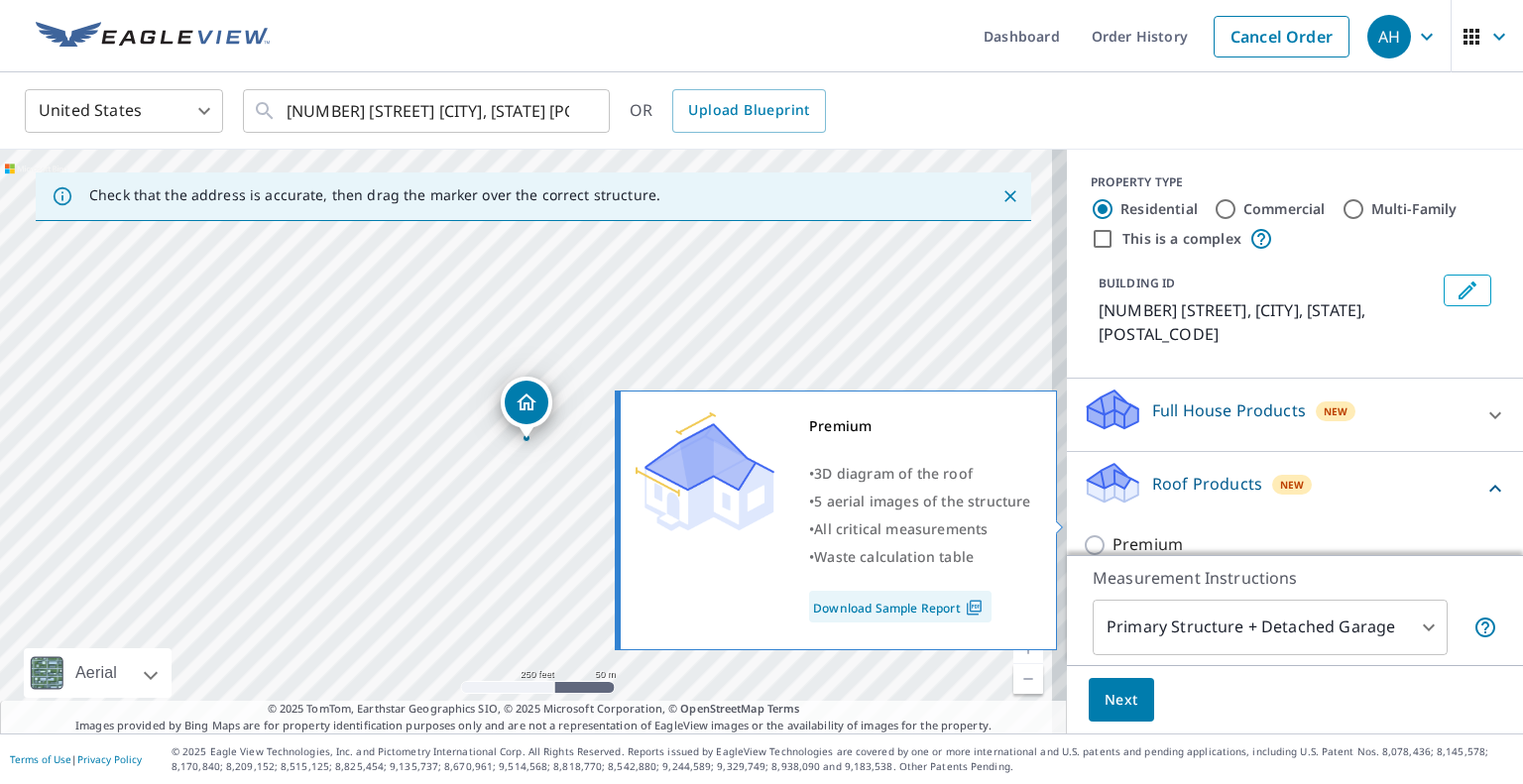 click on "Premium" at bounding box center [1147, 544] 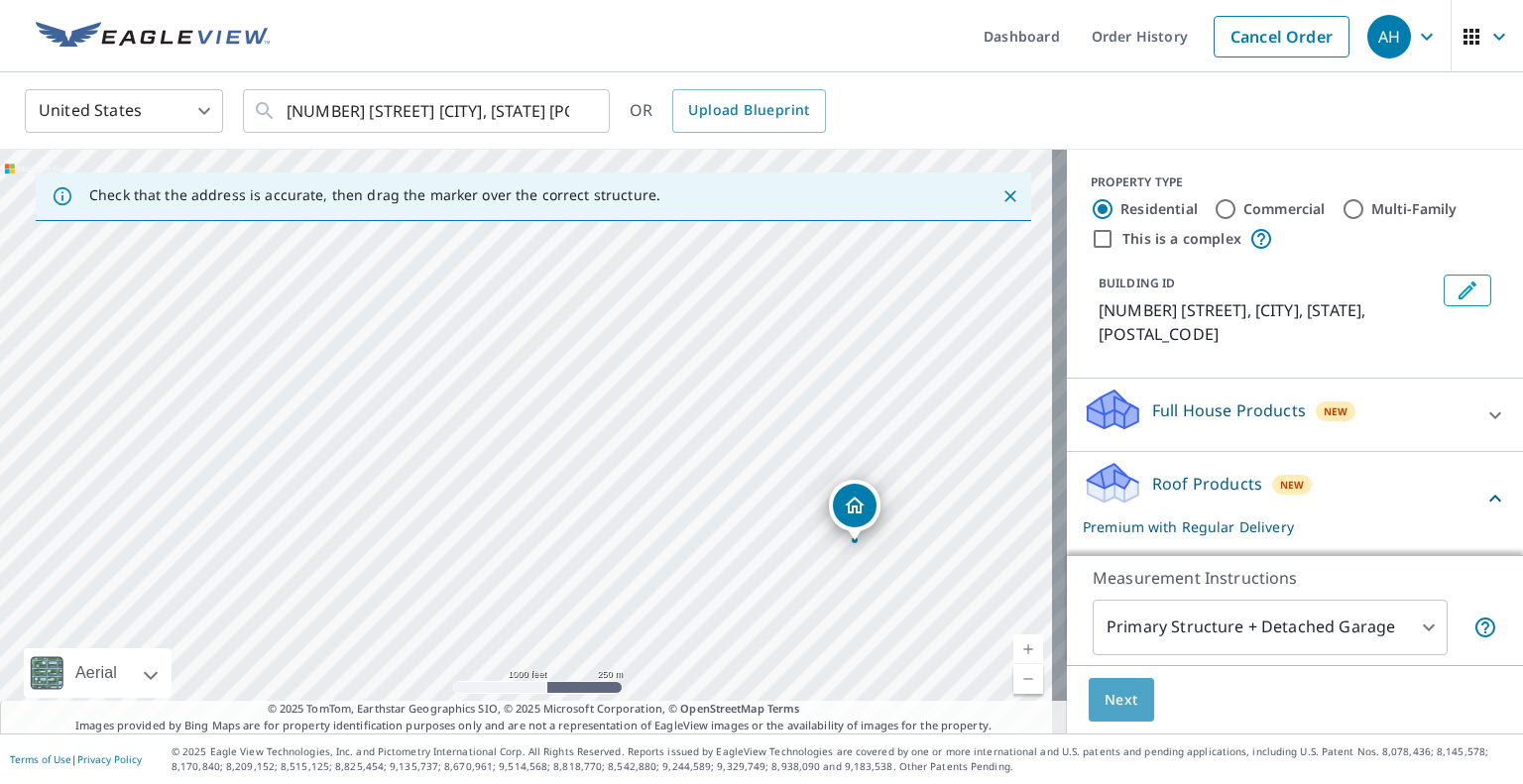 click on "Next" at bounding box center [1121, 700] 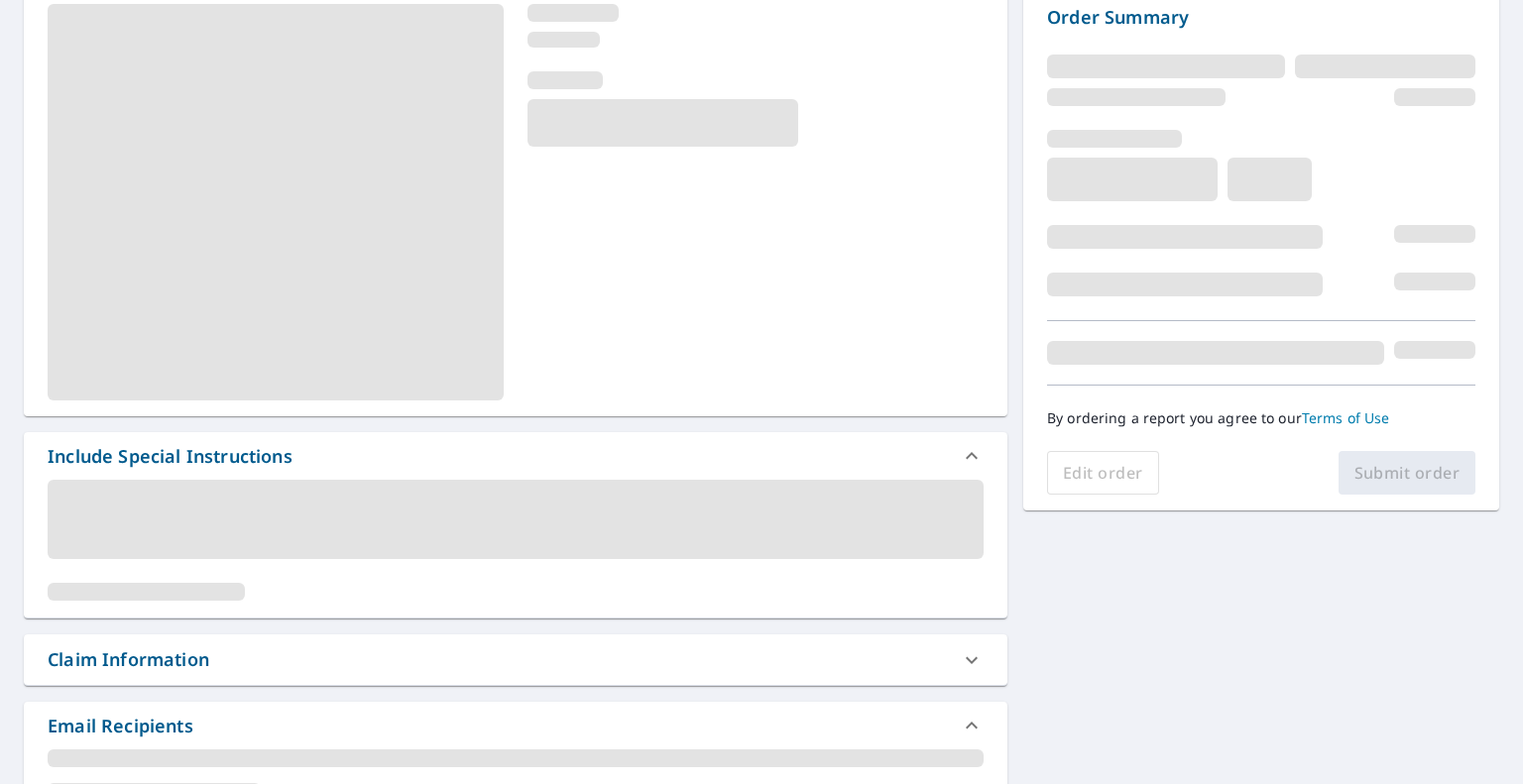scroll, scrollTop: 297, scrollLeft: 0, axis: vertical 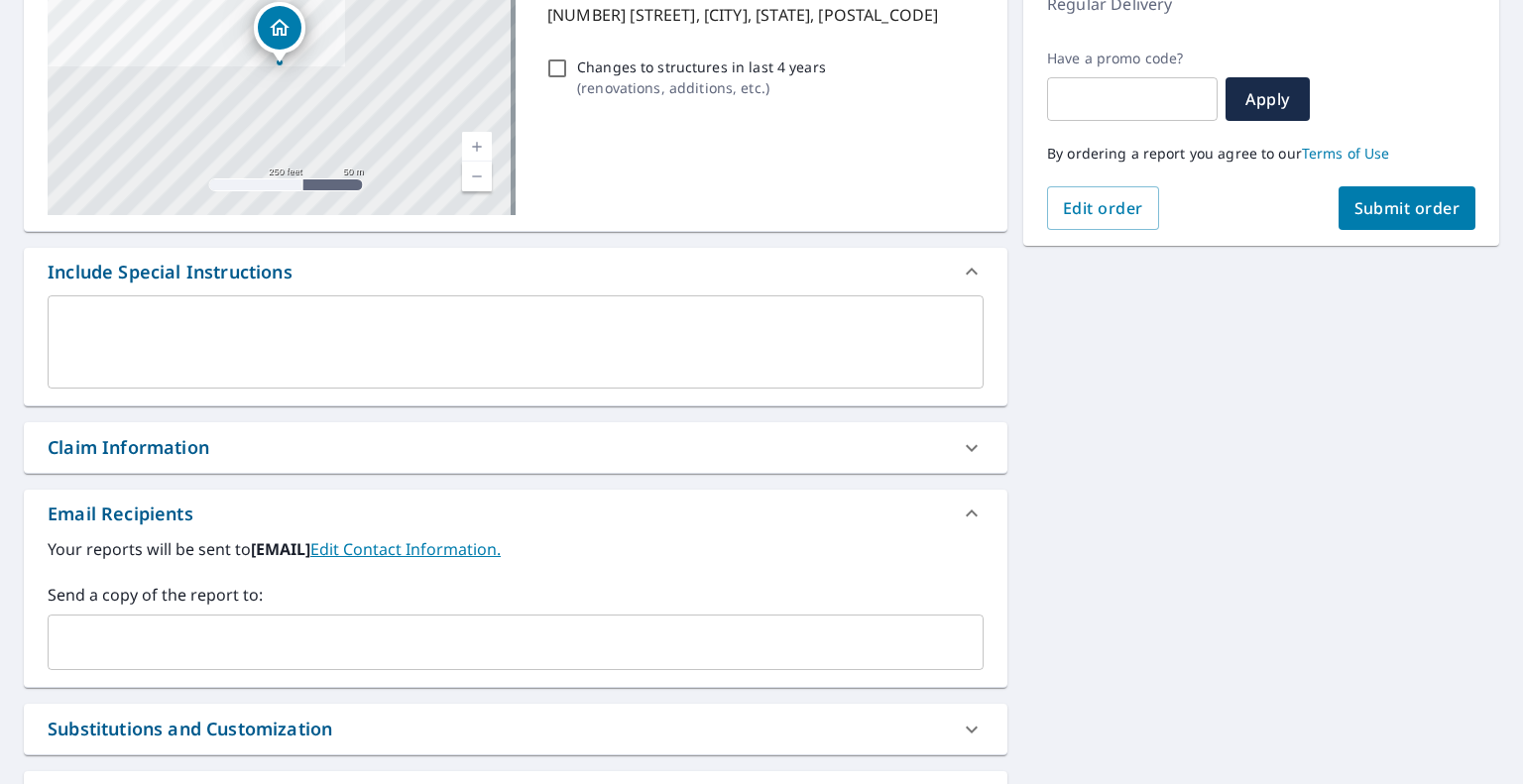 click on "Send a copy of the report to: ​" at bounding box center [516, 626] 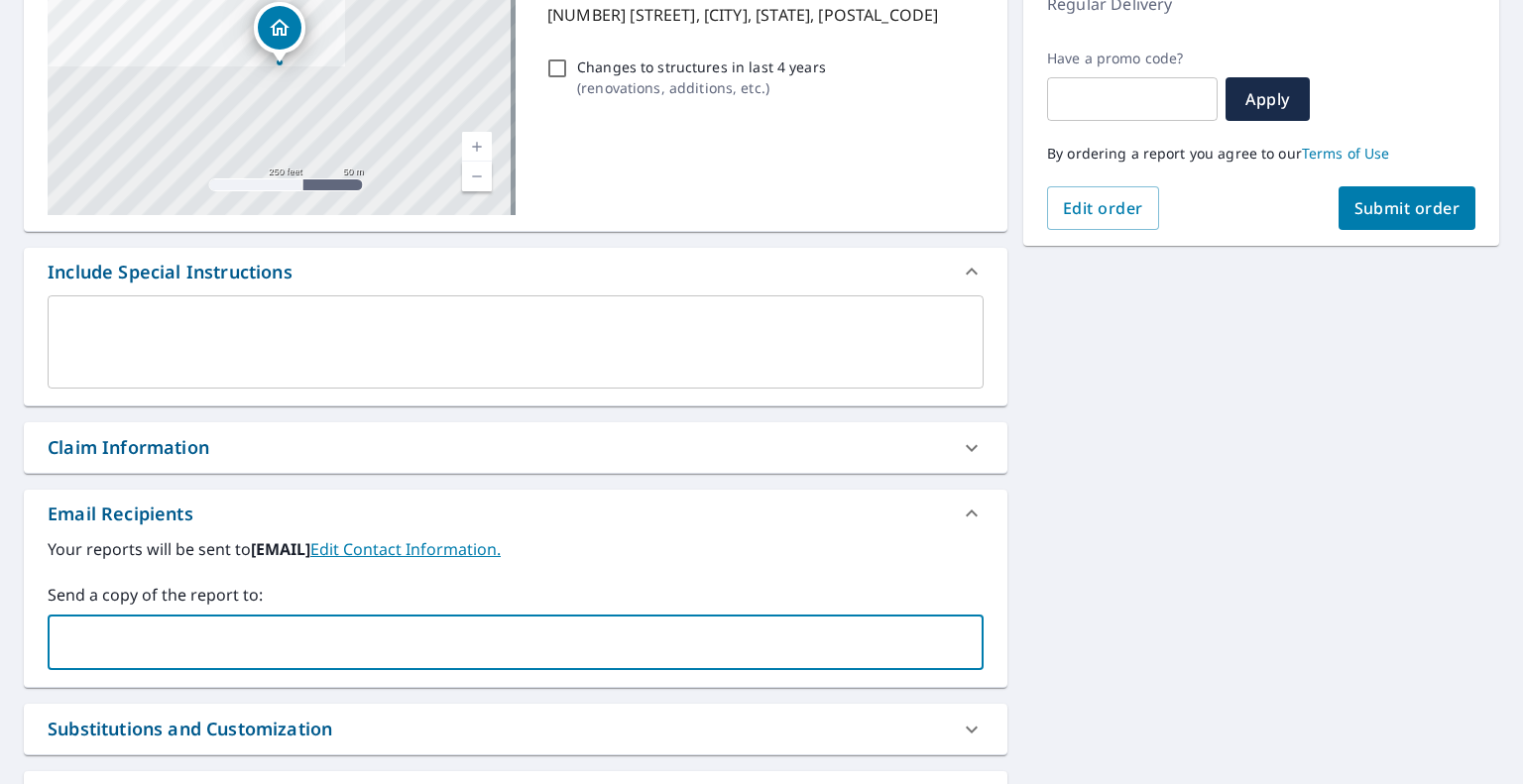 click at bounding box center (501, 642) 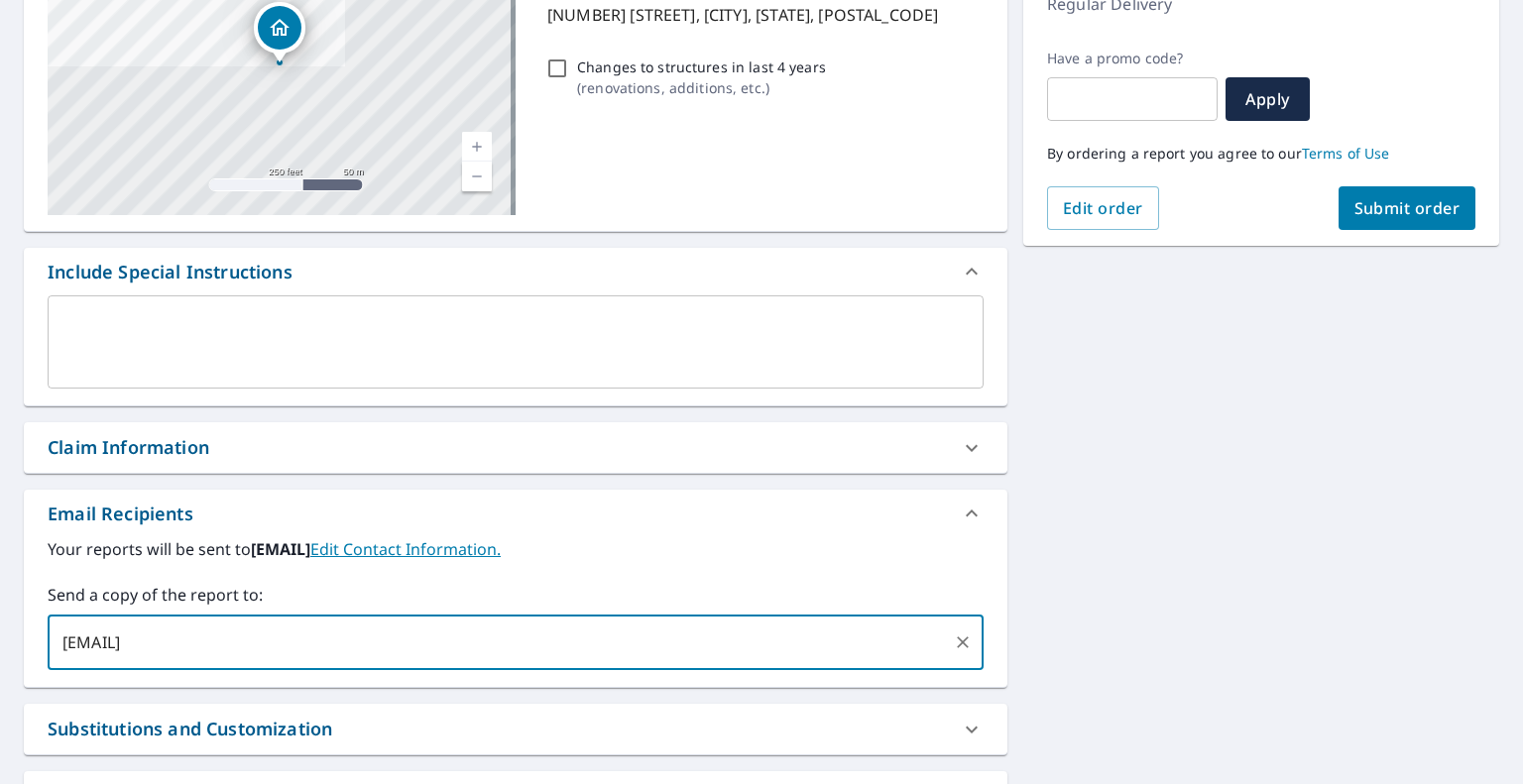 type 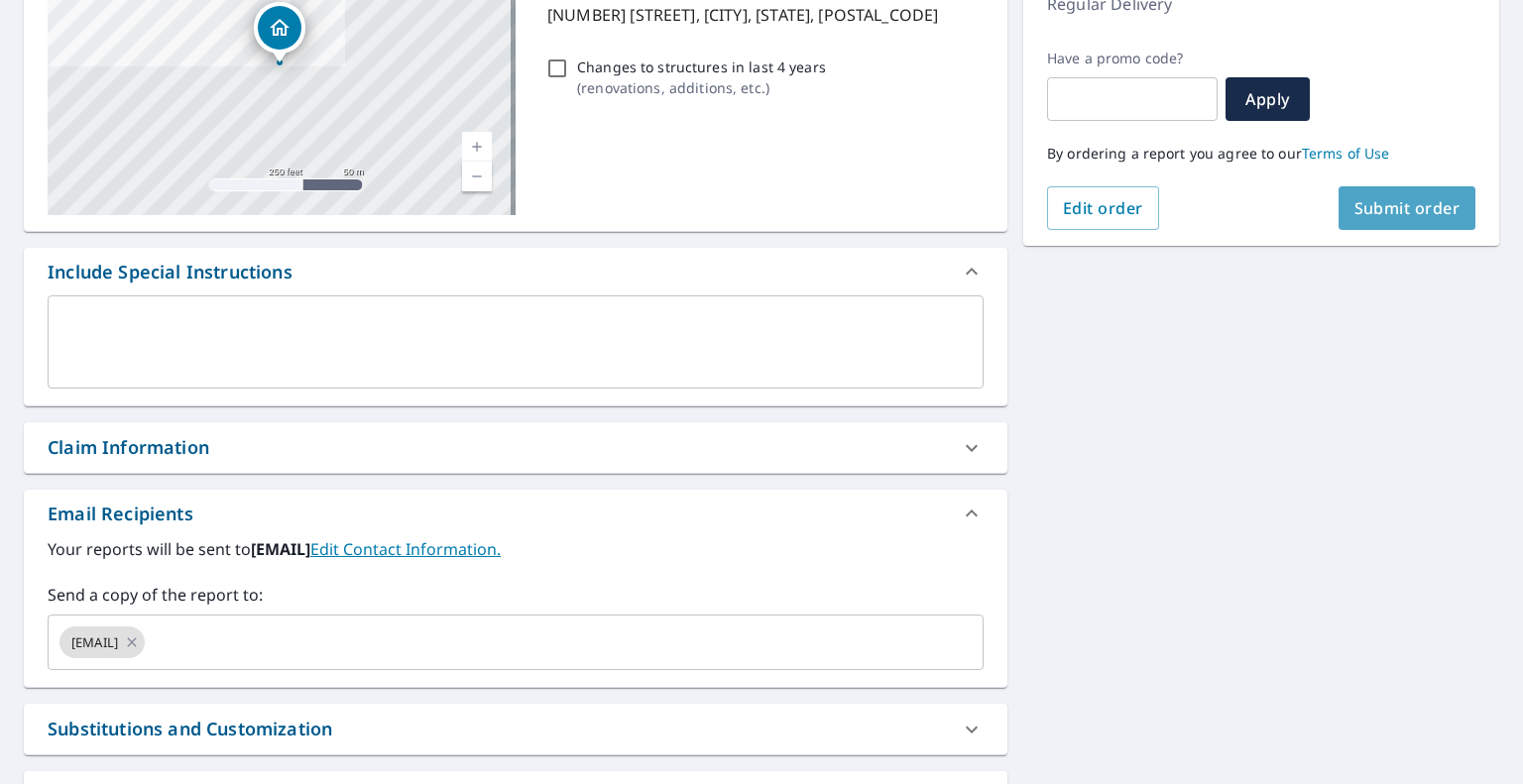 click on "Submit order" at bounding box center [1407, 208] 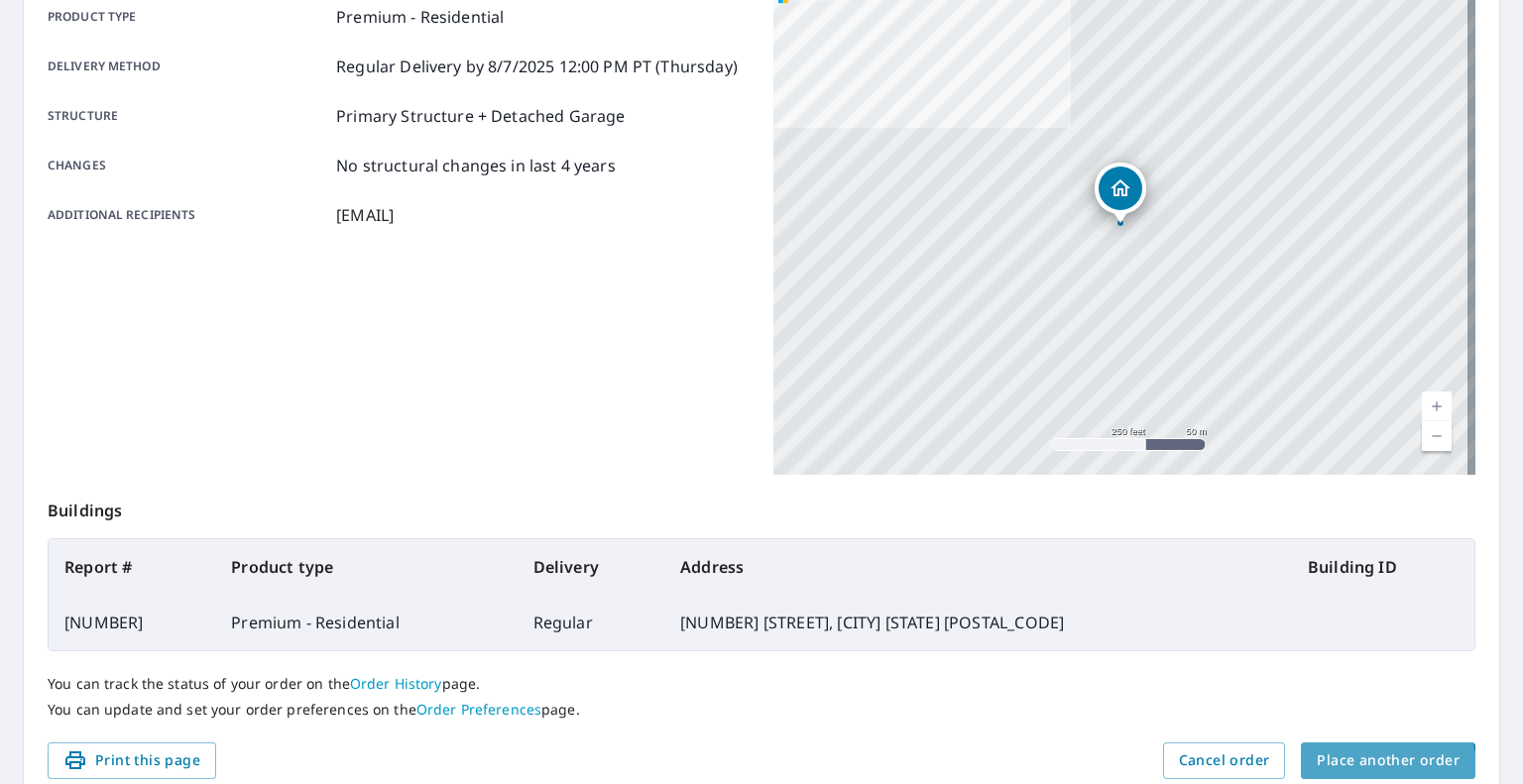 click on "Place another order" at bounding box center (1388, 760) 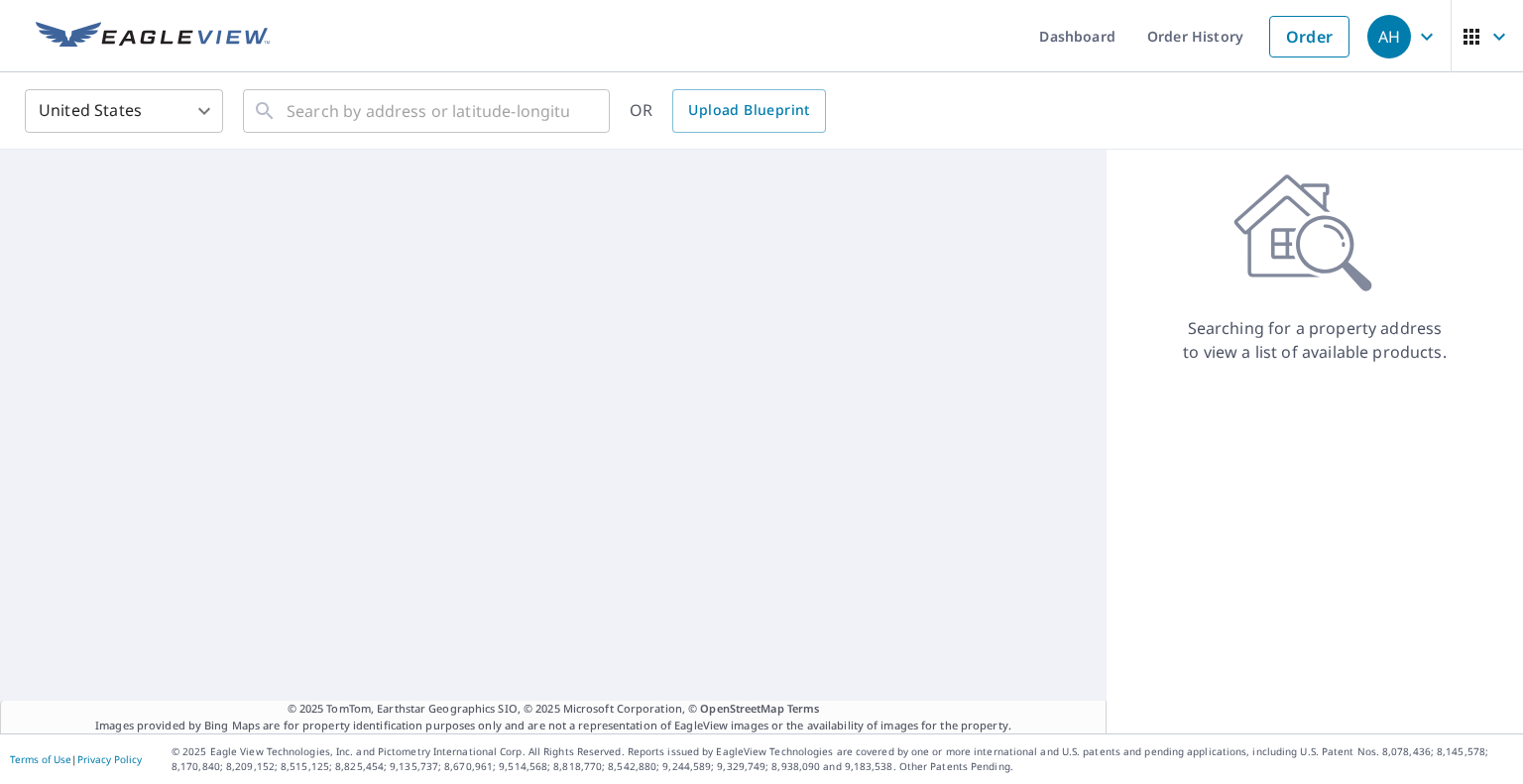 scroll, scrollTop: 0, scrollLeft: 0, axis: both 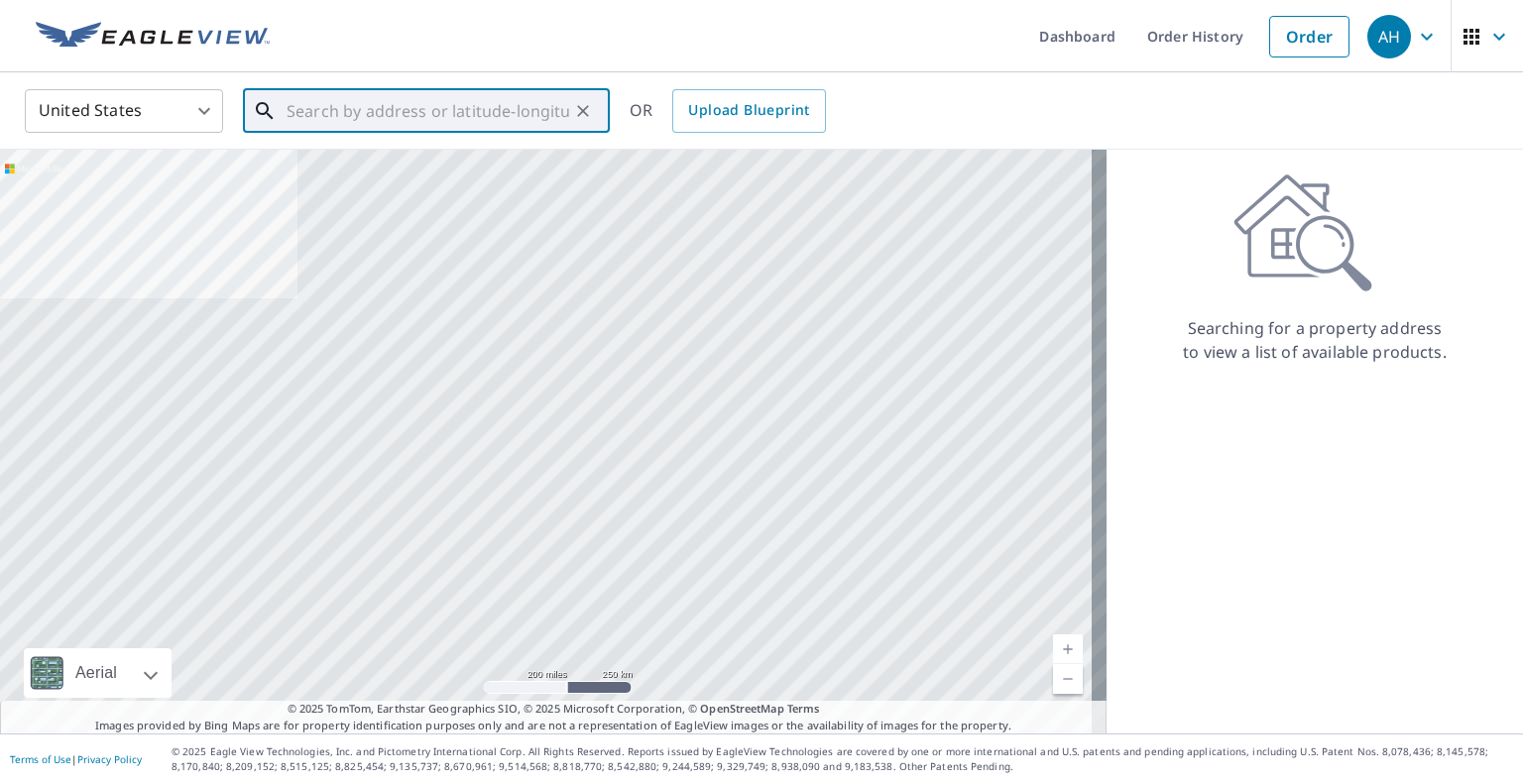 click at bounding box center [427, 111] 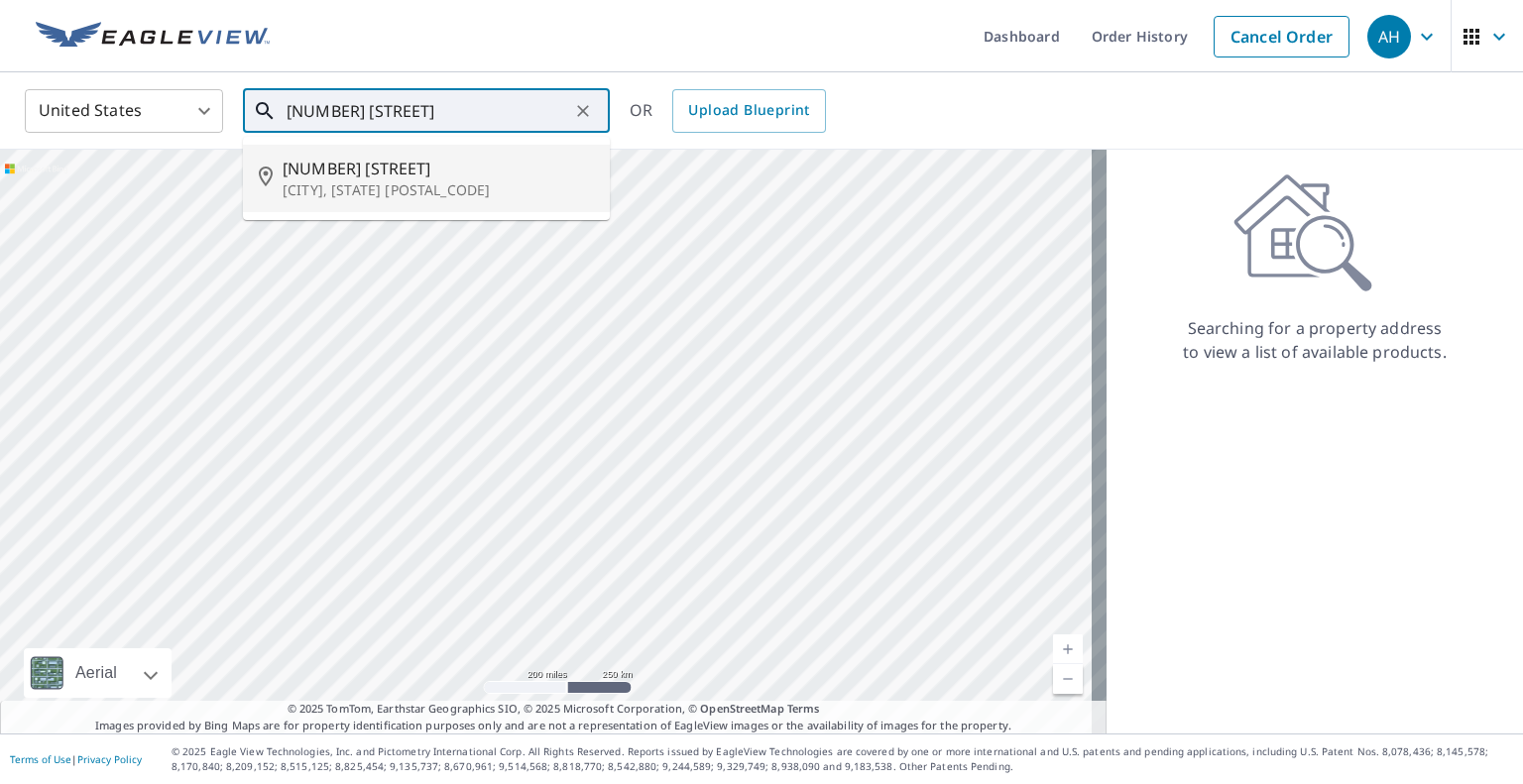 click on "[NUMBER] [STREET]" at bounding box center (438, 168) 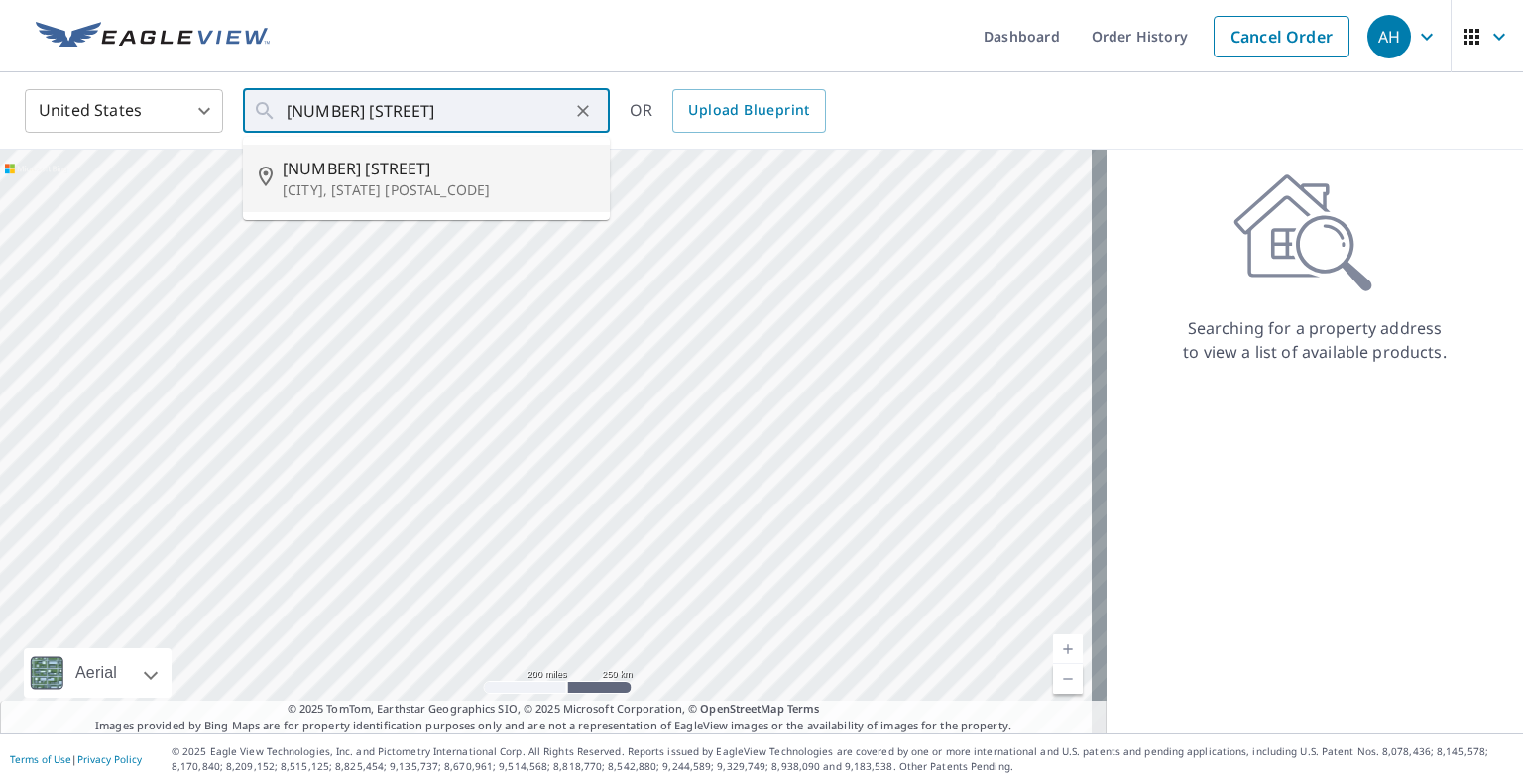 type on "[NUMBER] [STREET] [CITY], [STATE] [POSTAL_CODE]" 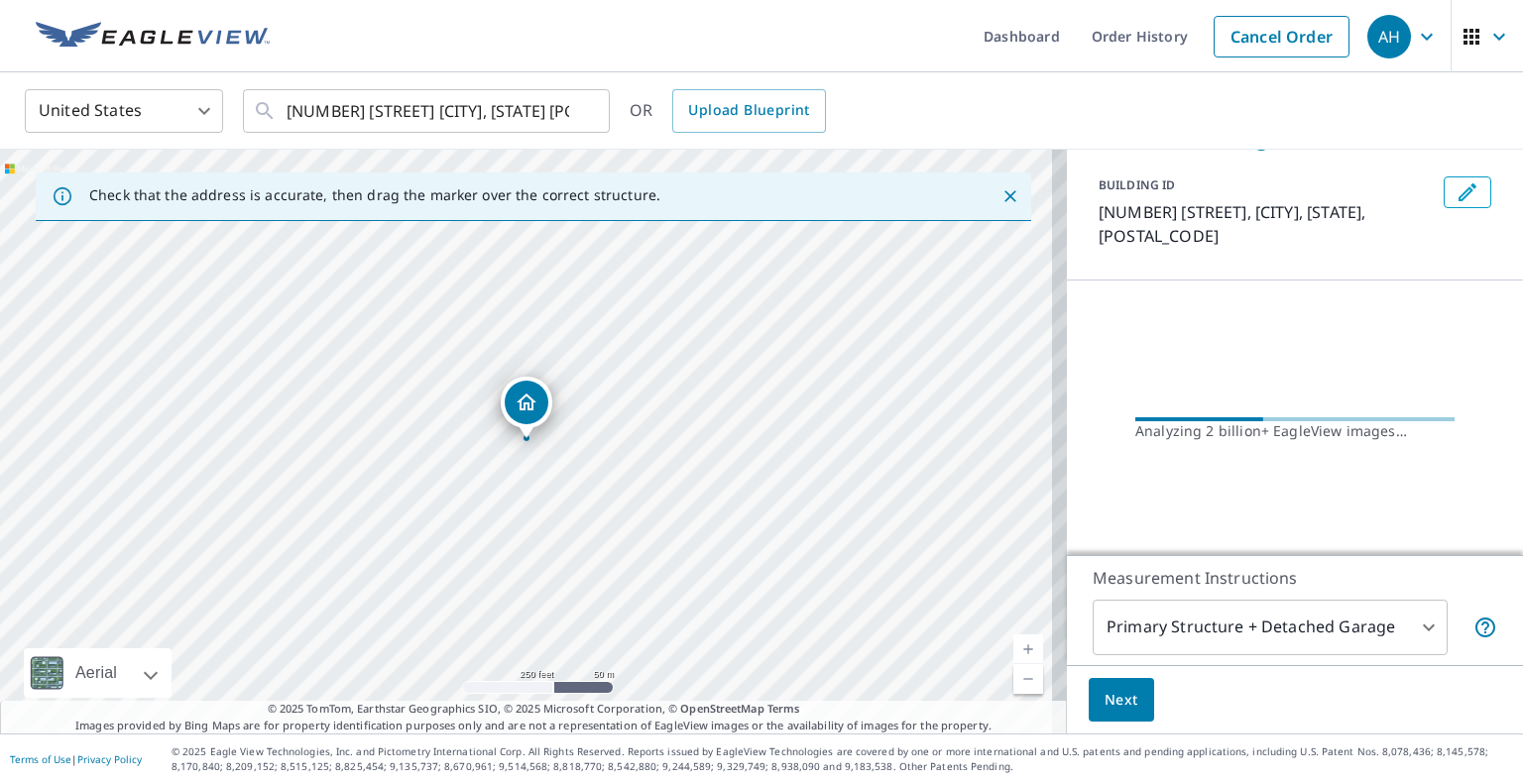 scroll, scrollTop: 99, scrollLeft: 0, axis: vertical 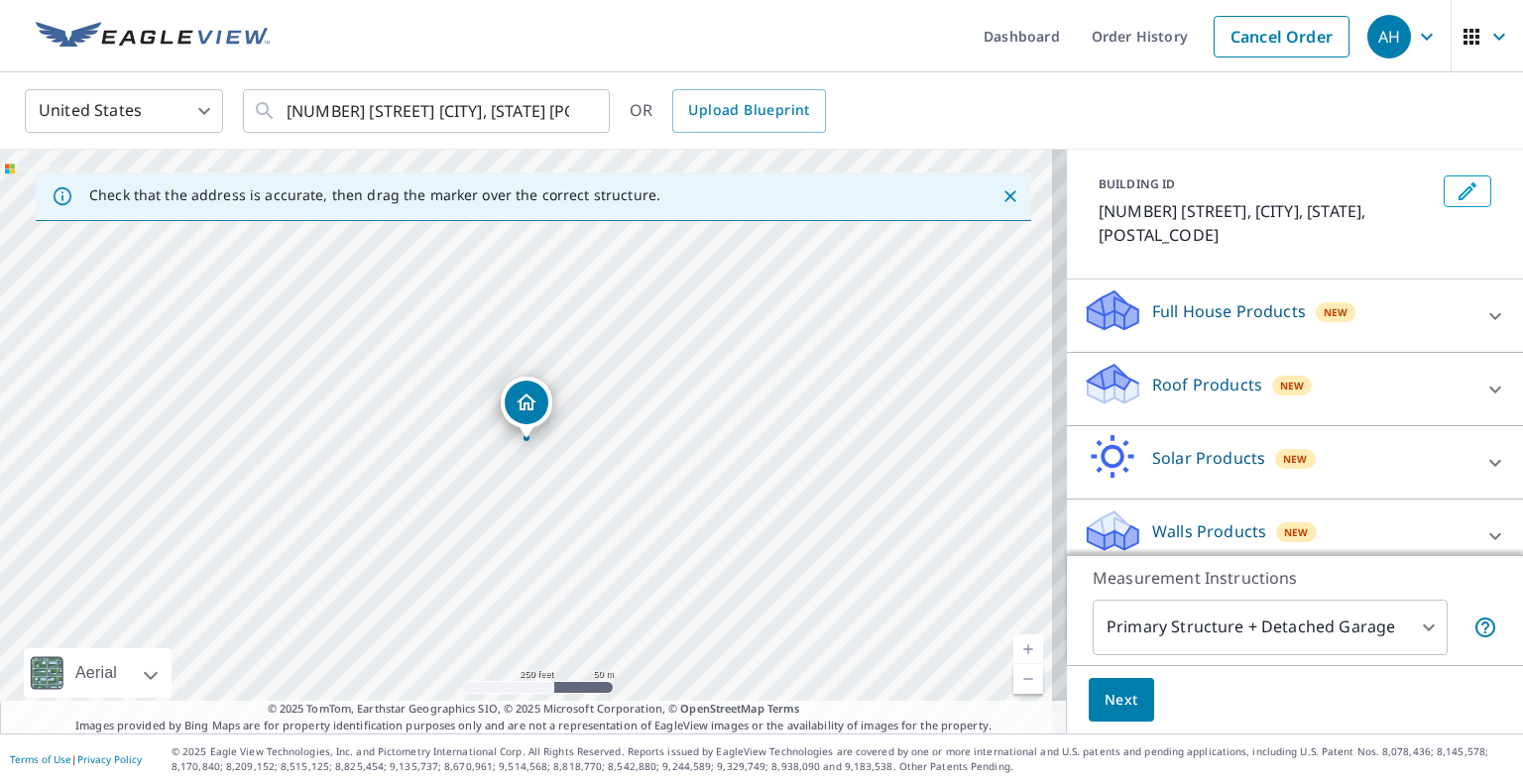 click on "Roof Products" at bounding box center (1207, 385) 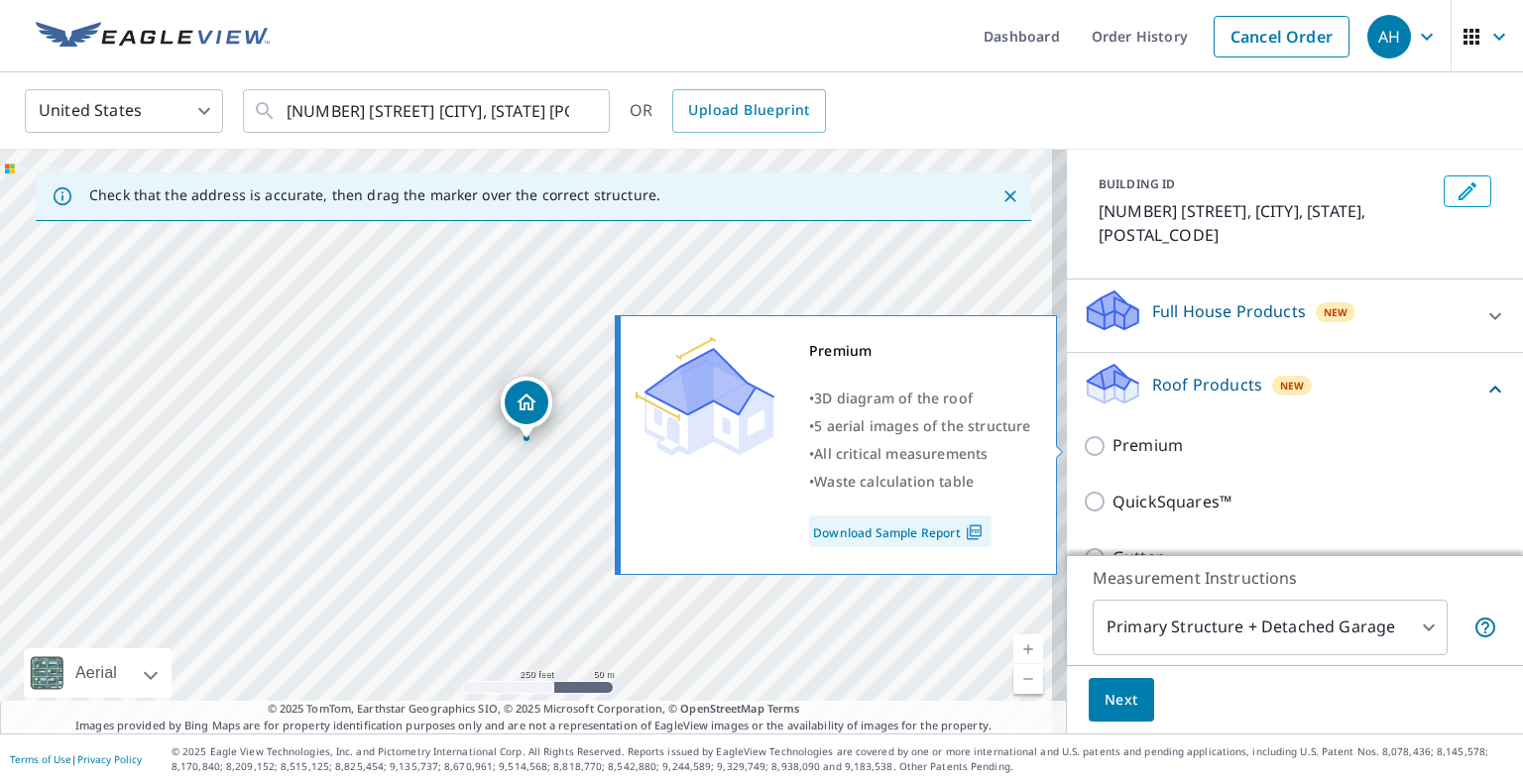click on "Premium" at bounding box center [1147, 445] 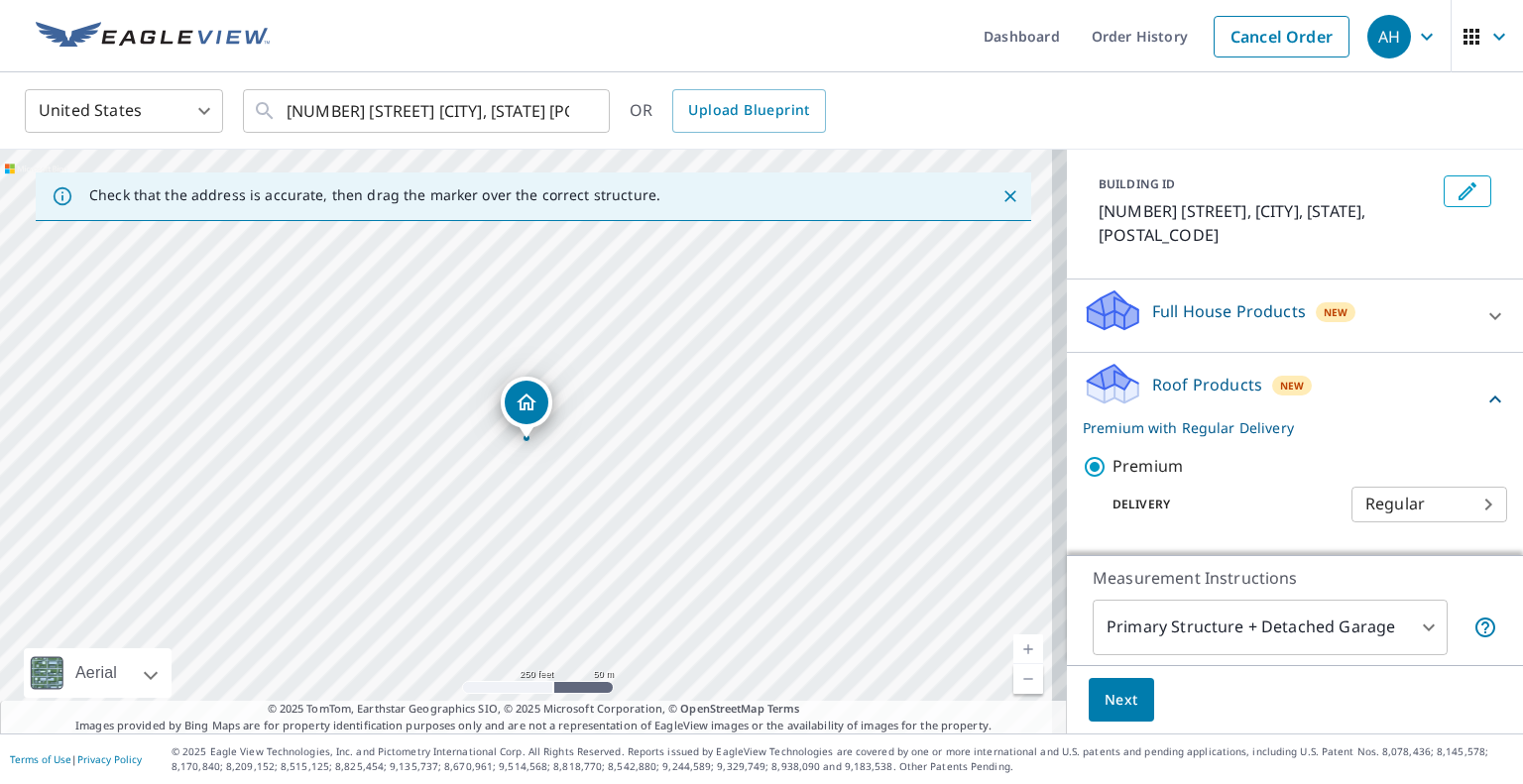 click on "Next" at bounding box center (1121, 700) 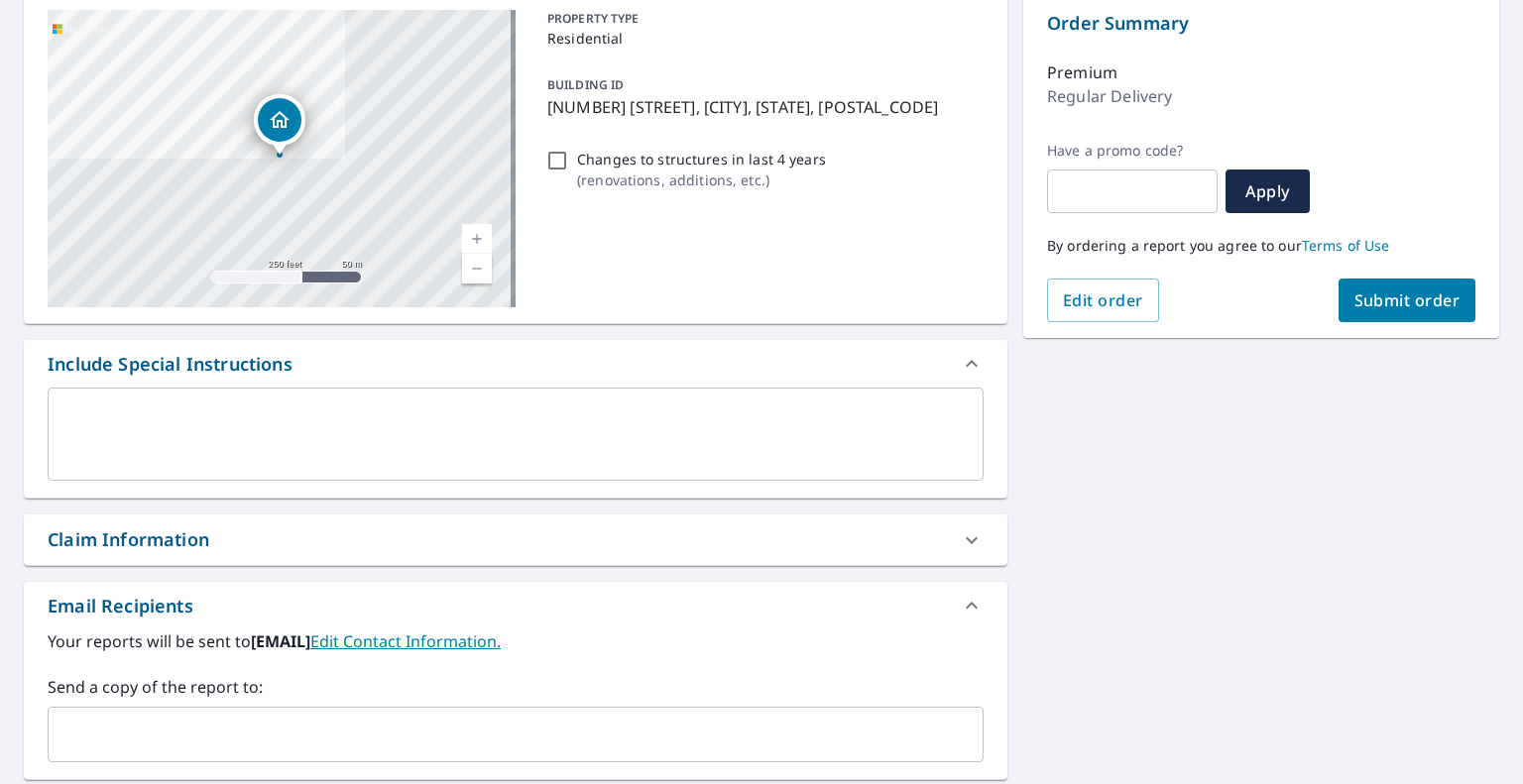 scroll, scrollTop: 297, scrollLeft: 0, axis: vertical 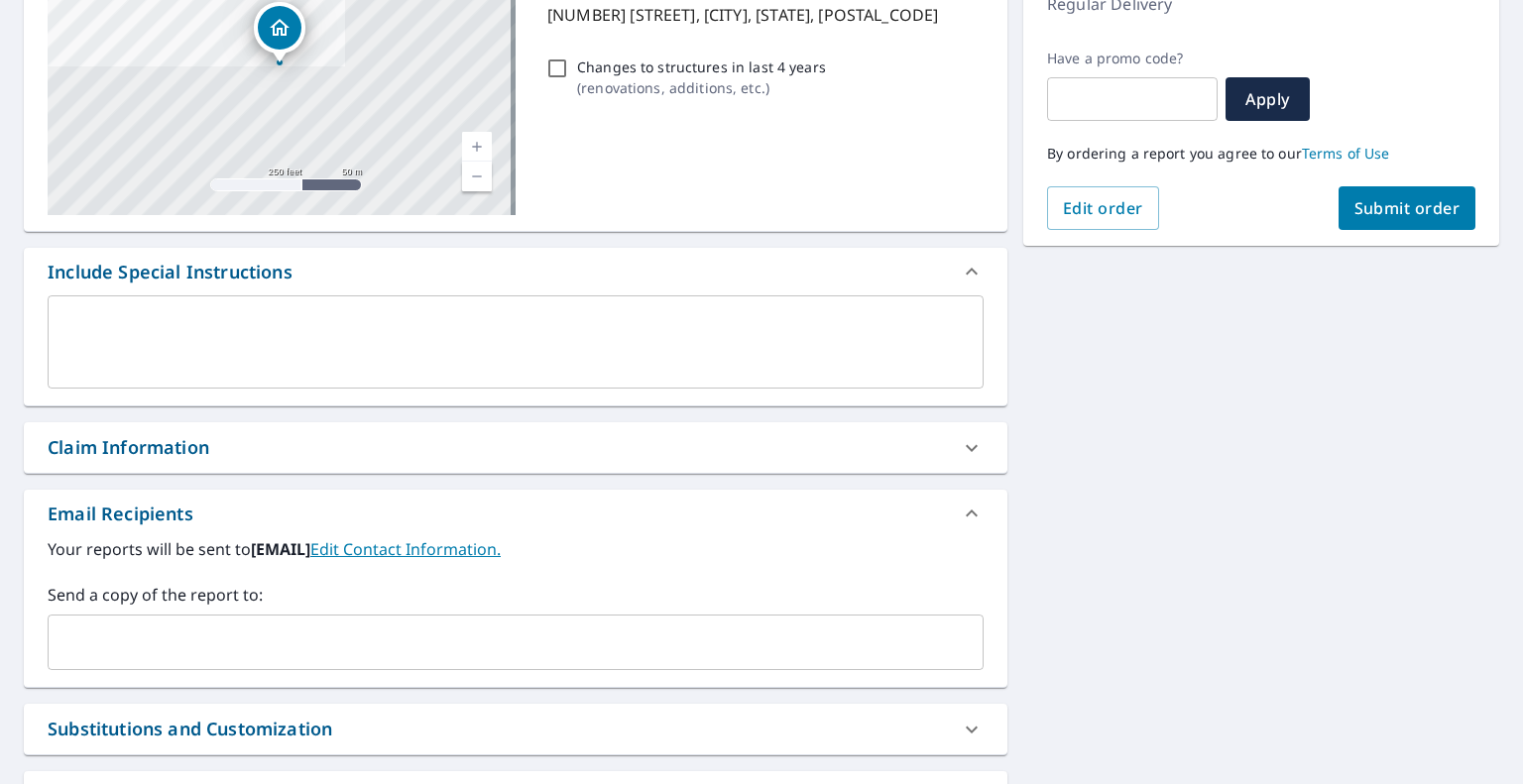 click at bounding box center (501, 642) 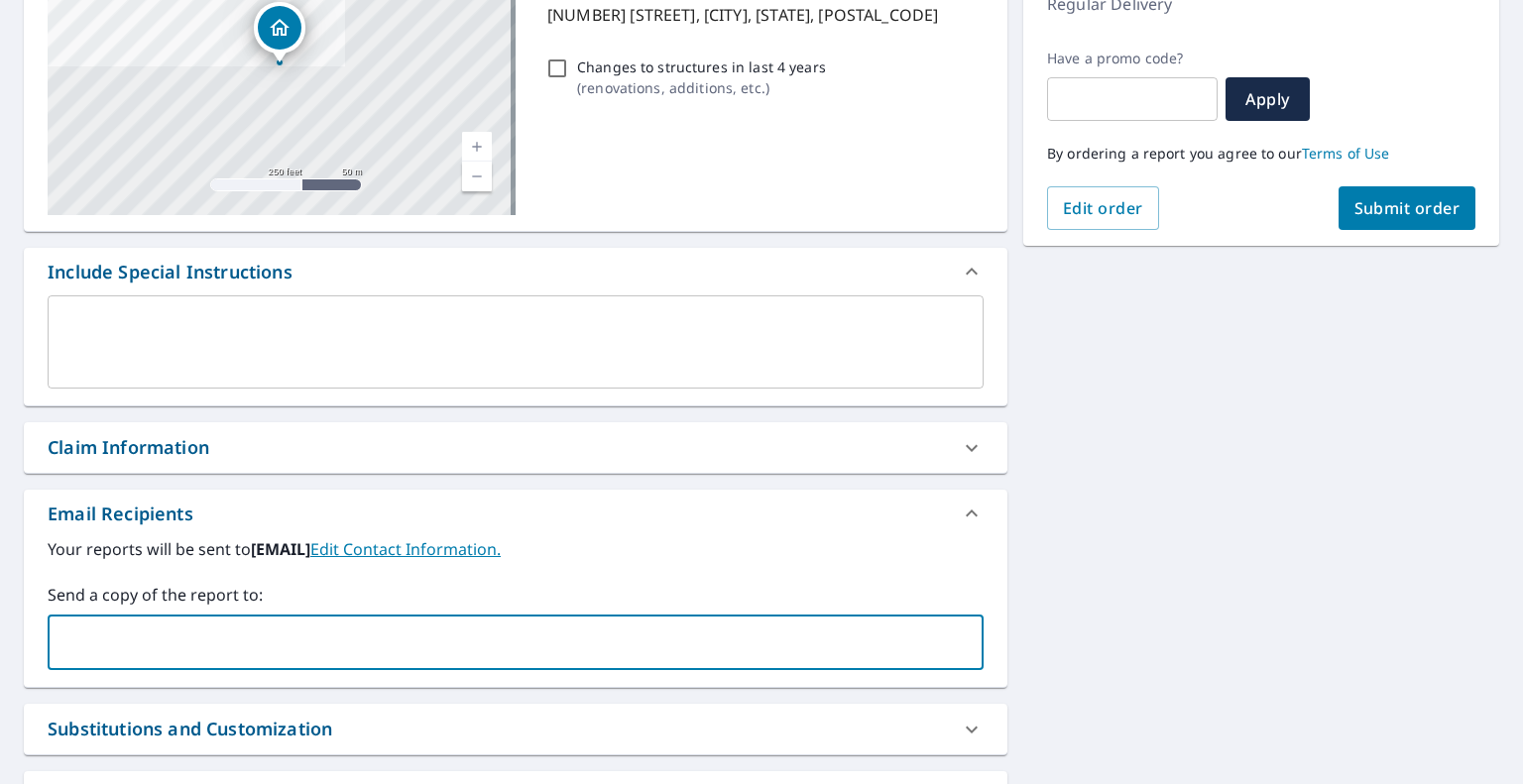 paste on "[EMAIL]" 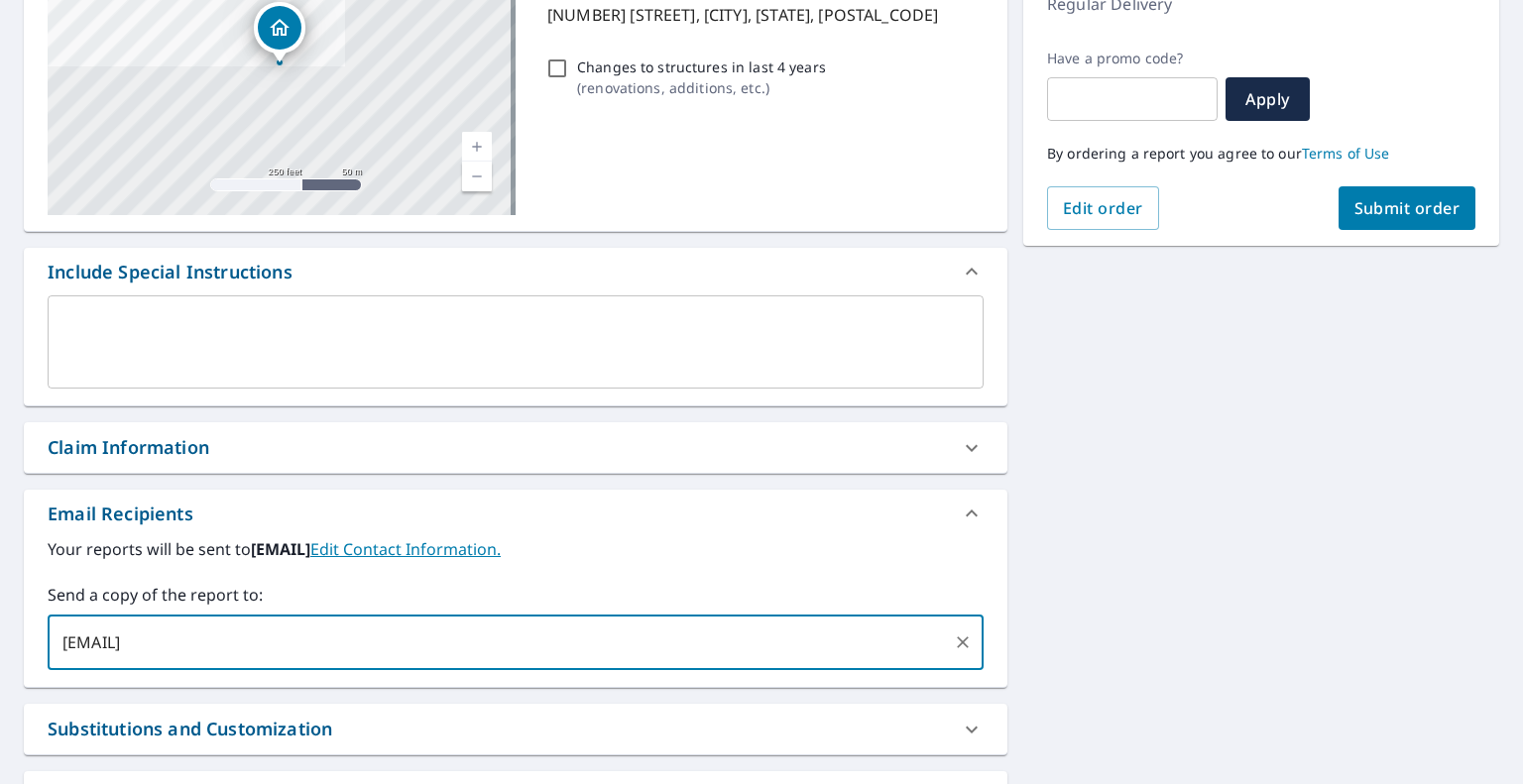 type 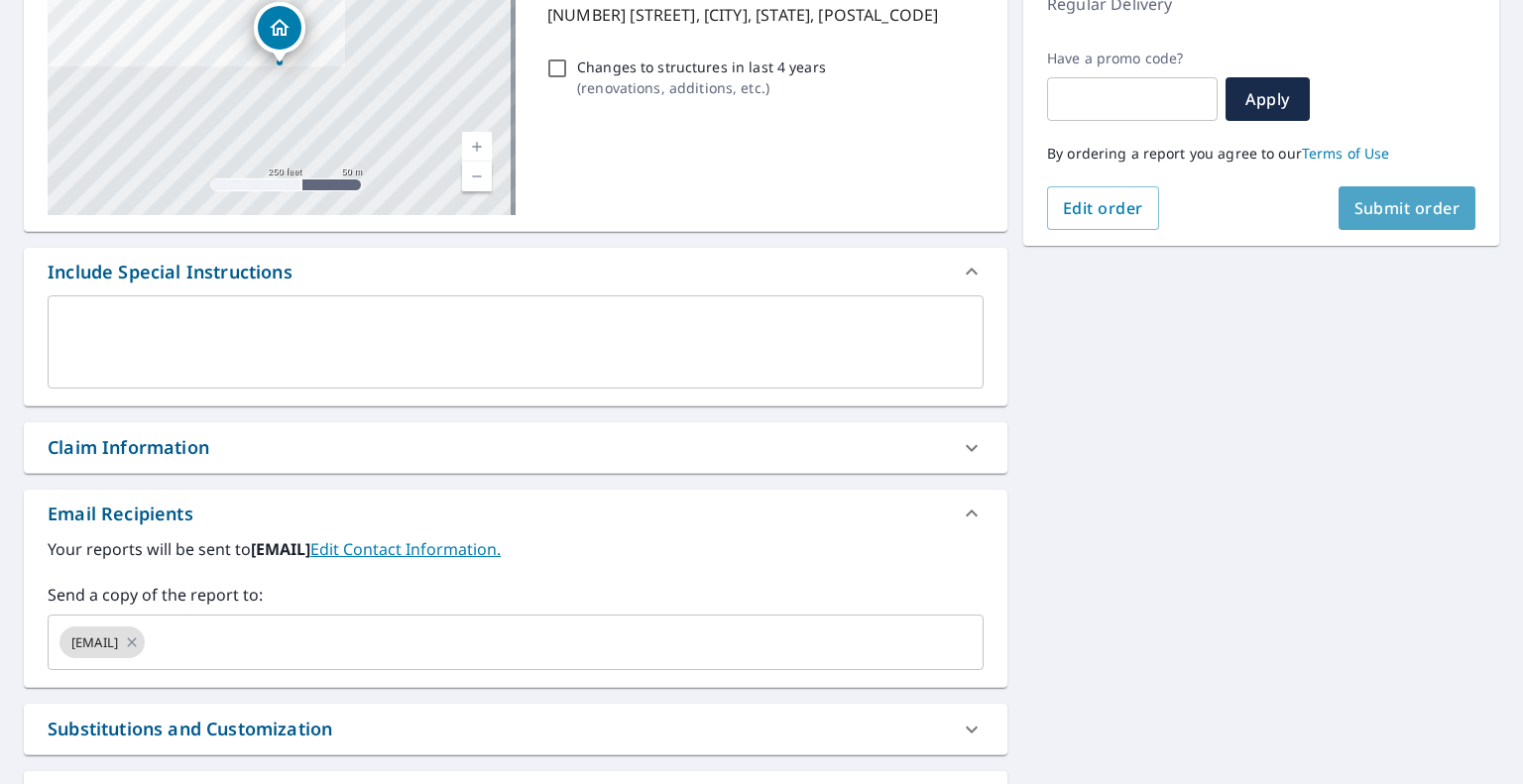 click on "Submit order" at bounding box center (1407, 208) 